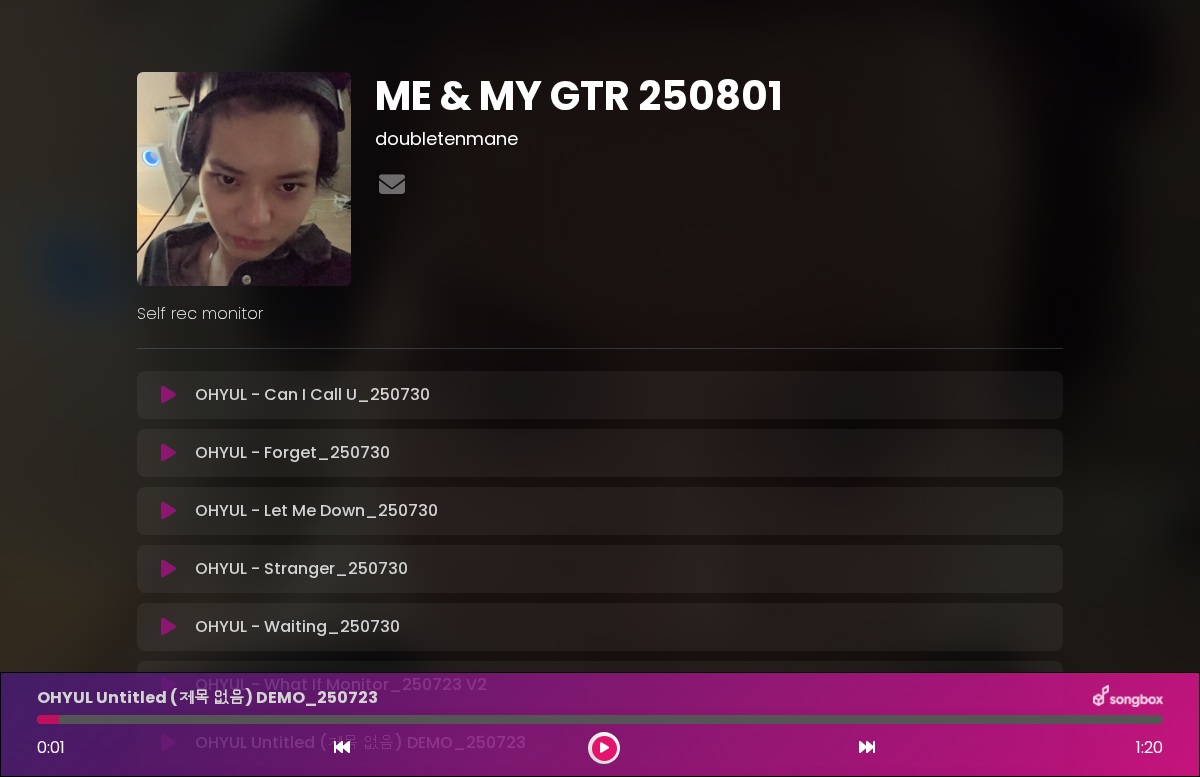 scroll, scrollTop: 0, scrollLeft: 0, axis: both 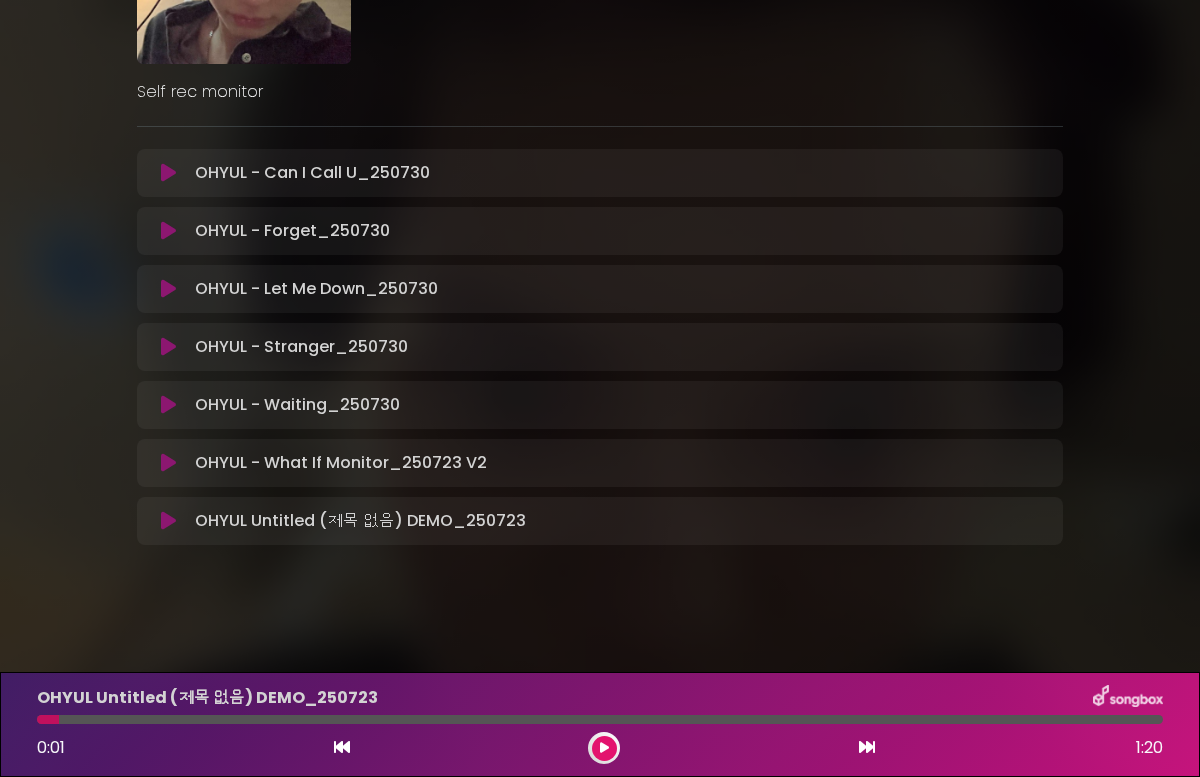 type 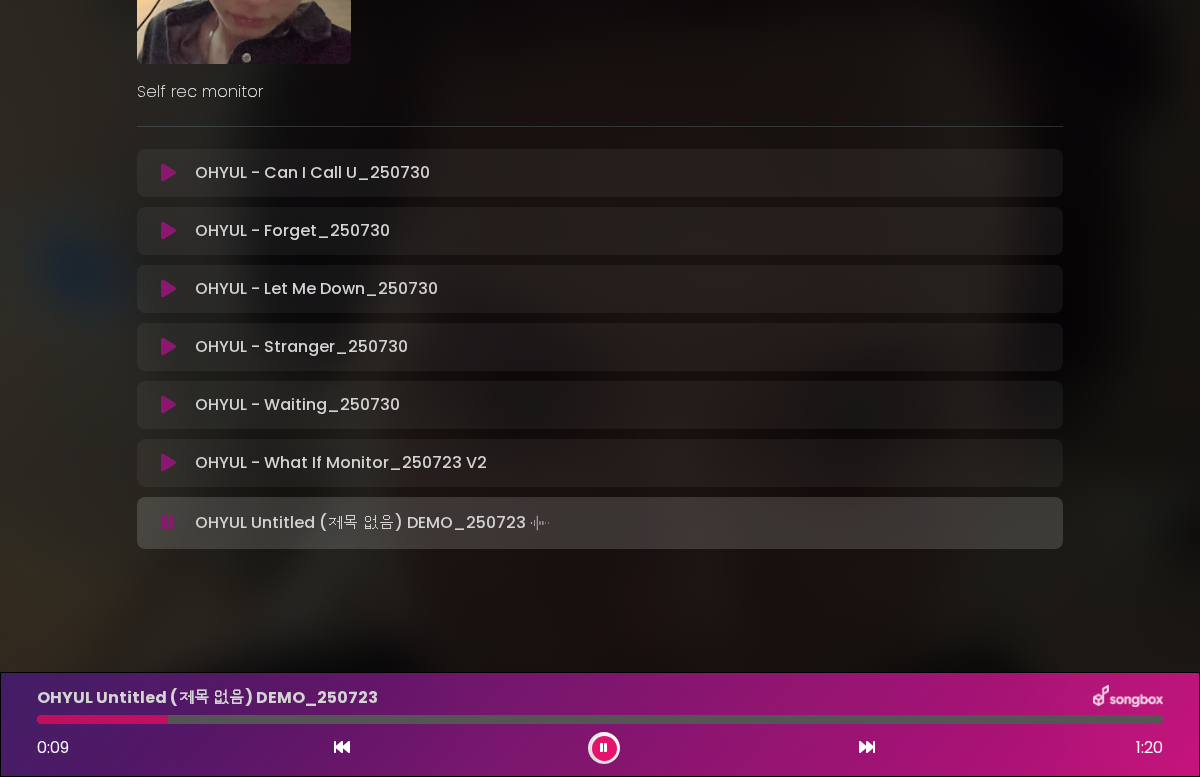 click at bounding box center [600, 719] 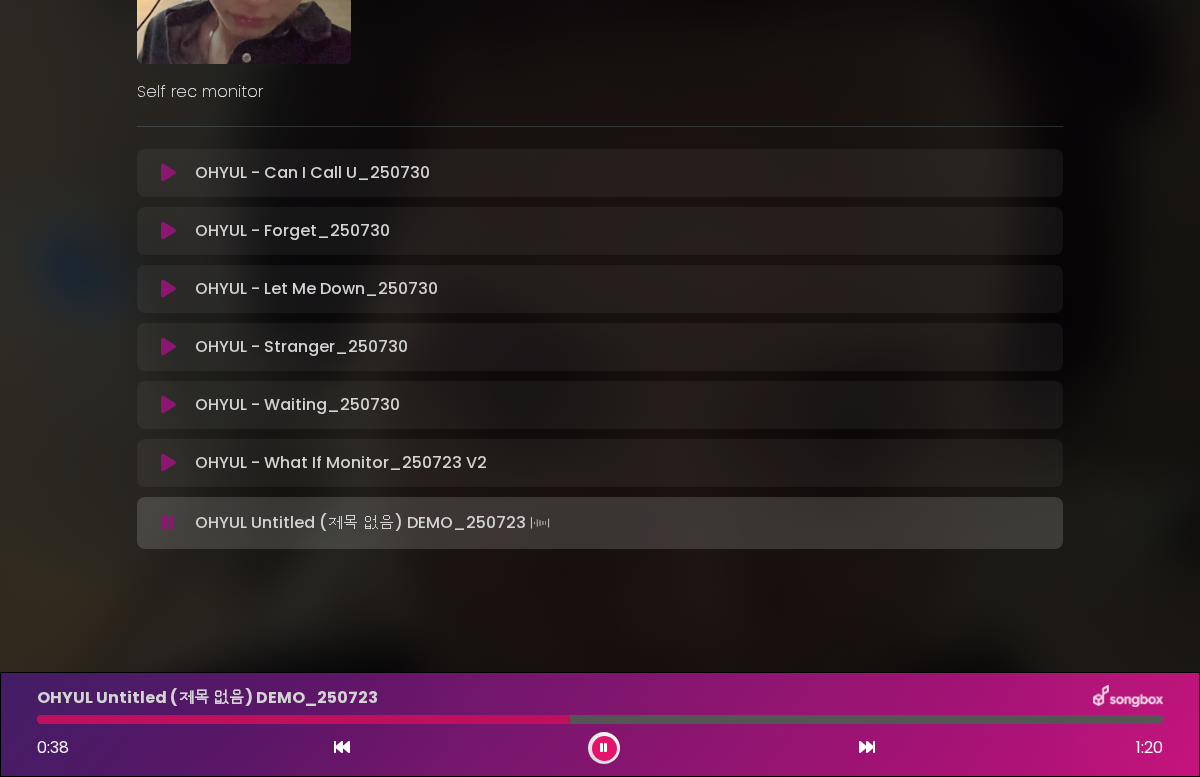 click at bounding box center [604, 748] 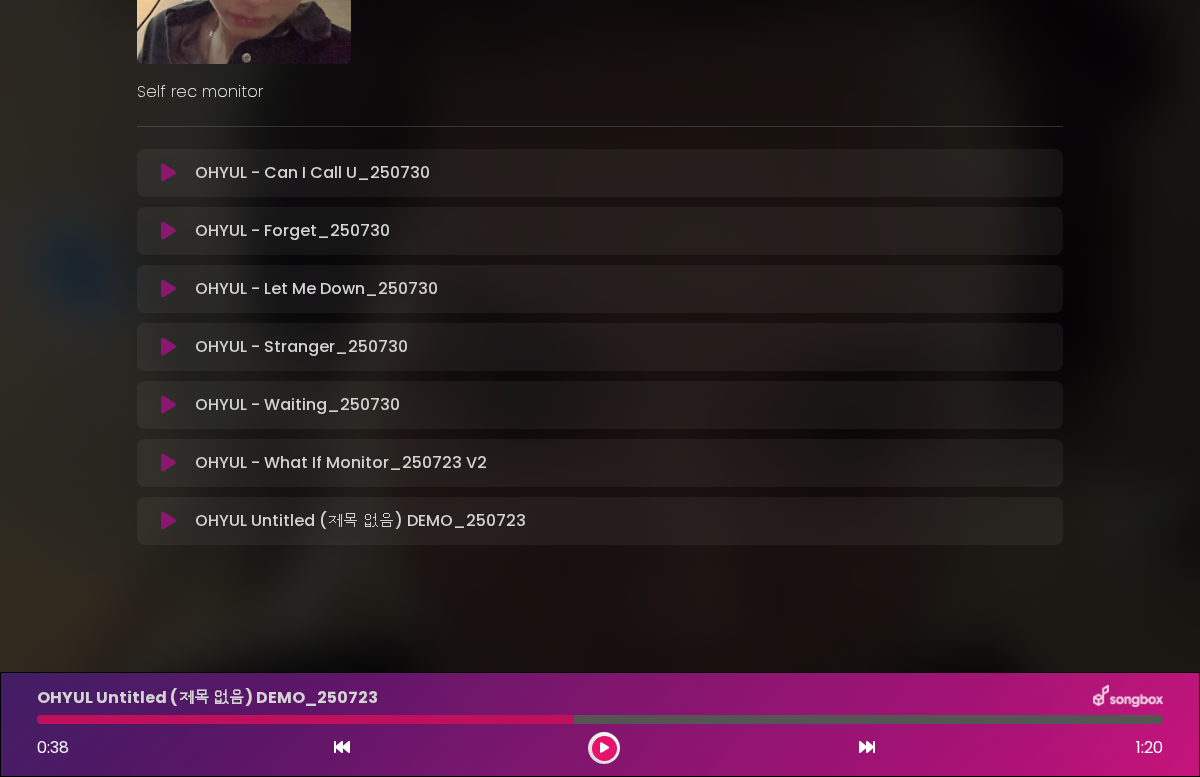 click on "OHYUL Untitled (제목 없음) DEMO_250723
[TIME]
[TIME]" at bounding box center [600, 724] 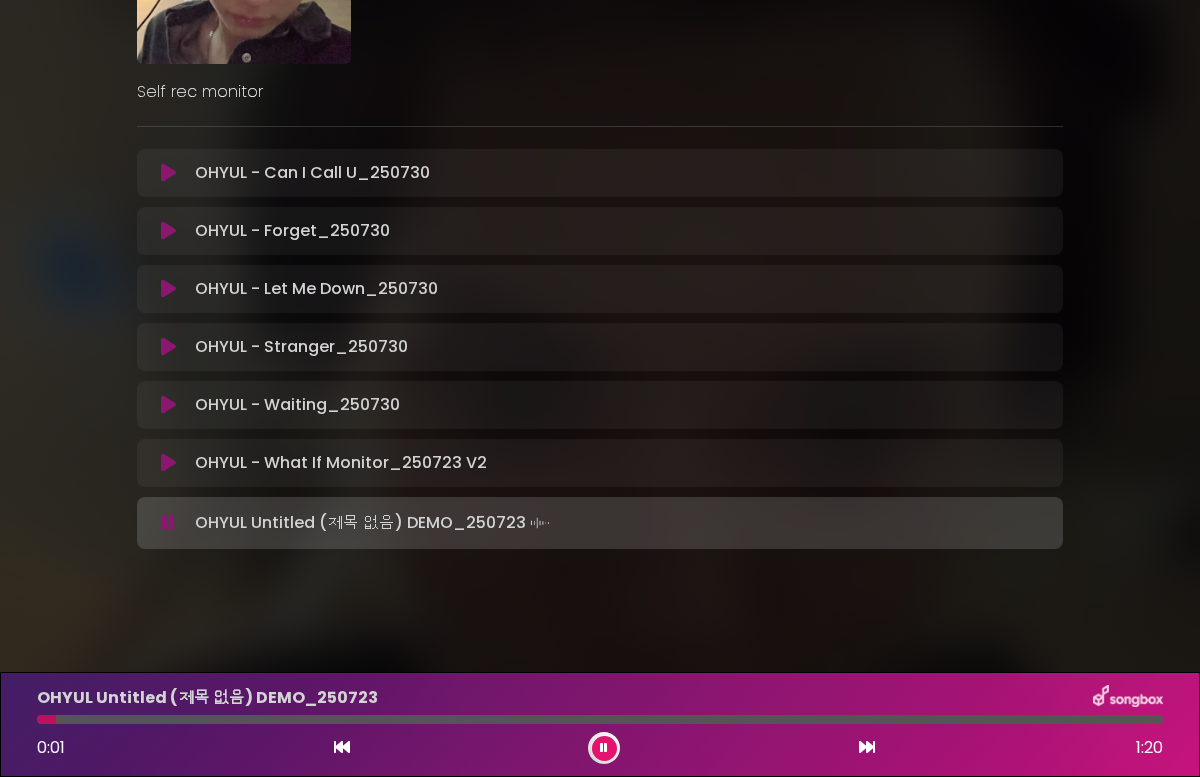 click at bounding box center (604, 748) 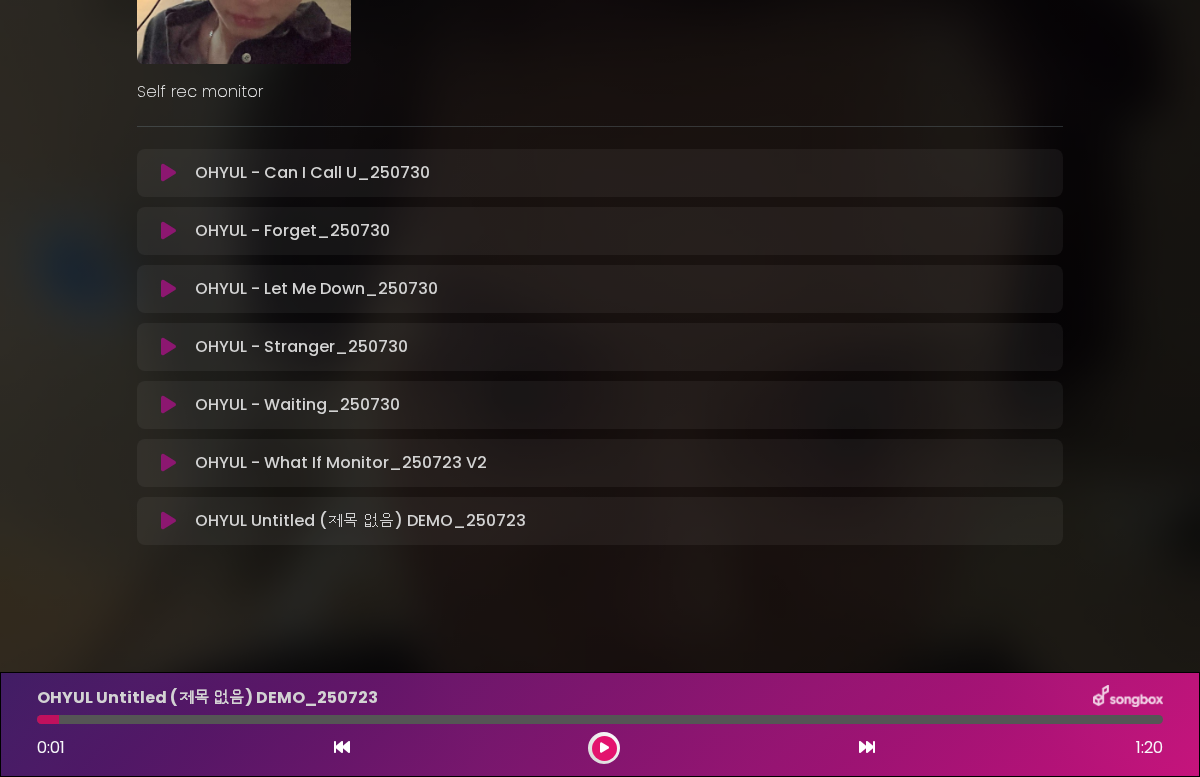 click at bounding box center [168, 521] 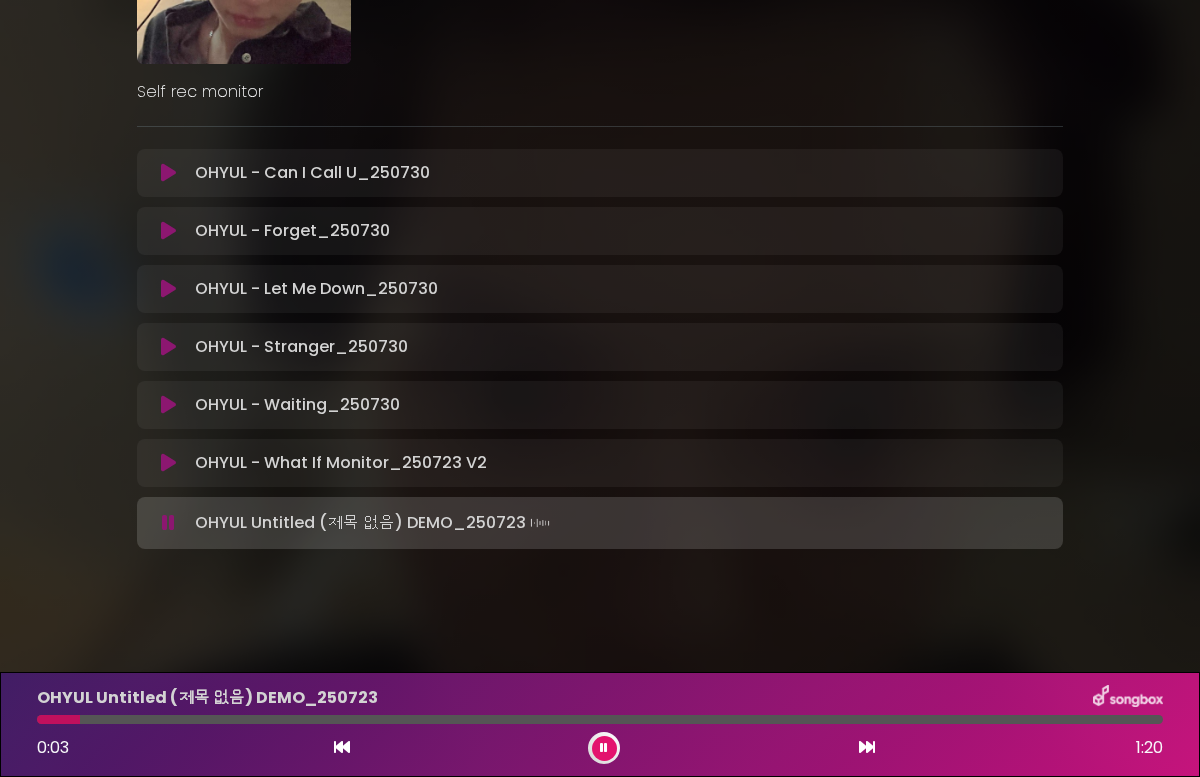 click at bounding box center [600, 719] 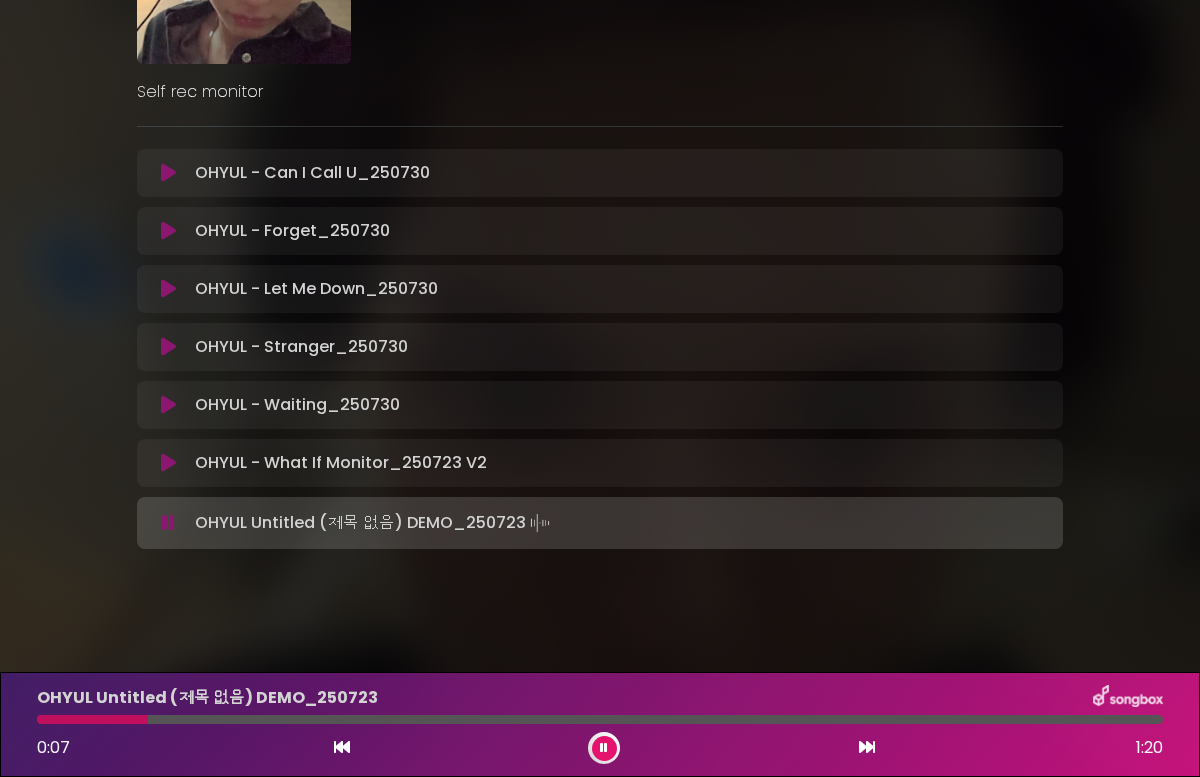 click on "OHYULUntitled (제목 없음) DEMO_250723
[TIME]
[TIME]" at bounding box center (600, 724) 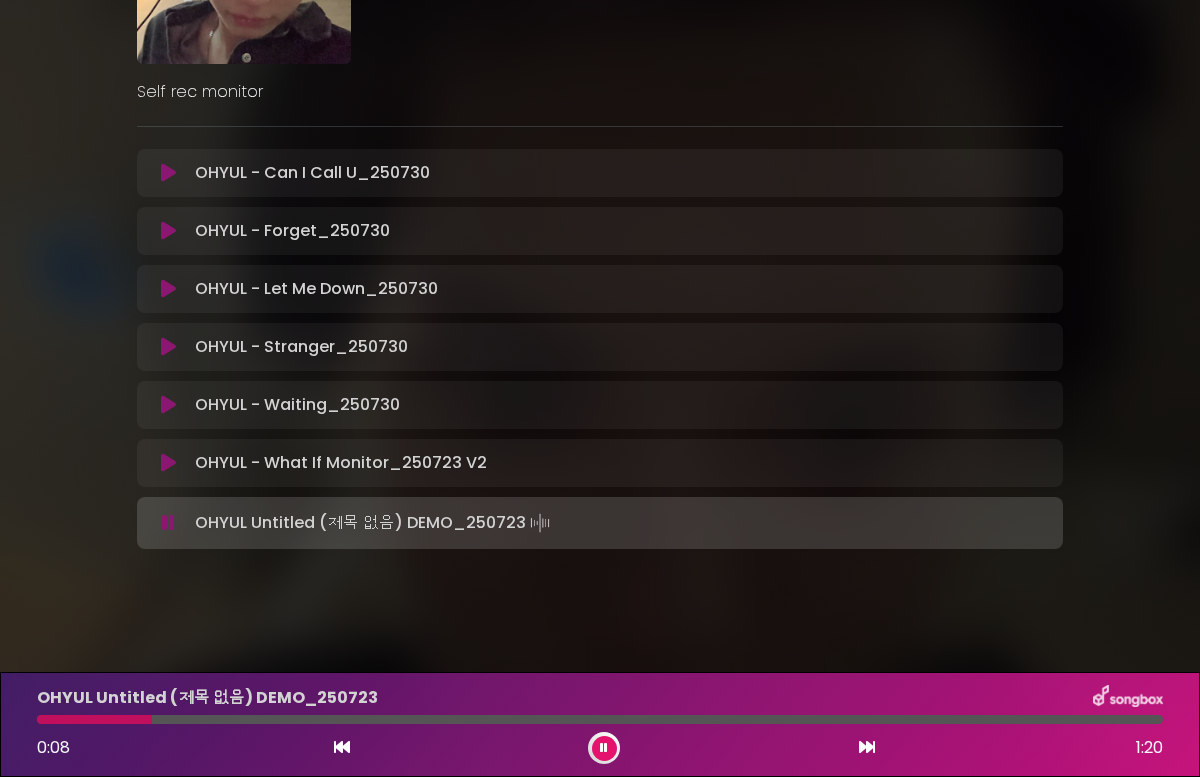 click on "OHYULUntitled (제목 없음) DEMO_250723
[TIME]
[TIME]" at bounding box center [600, 724] 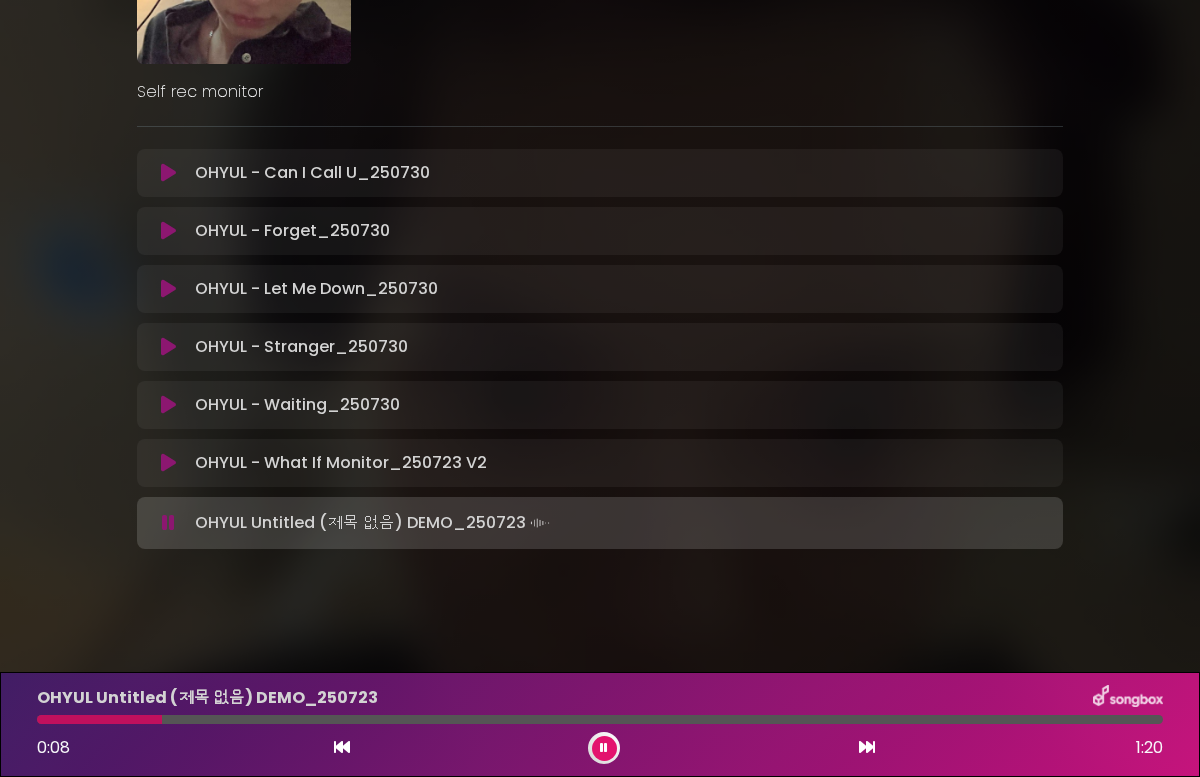 click on "OHYULUntitled (제목 없음) DEMO_250723
[TIME]
[TIME]" at bounding box center [600, 724] 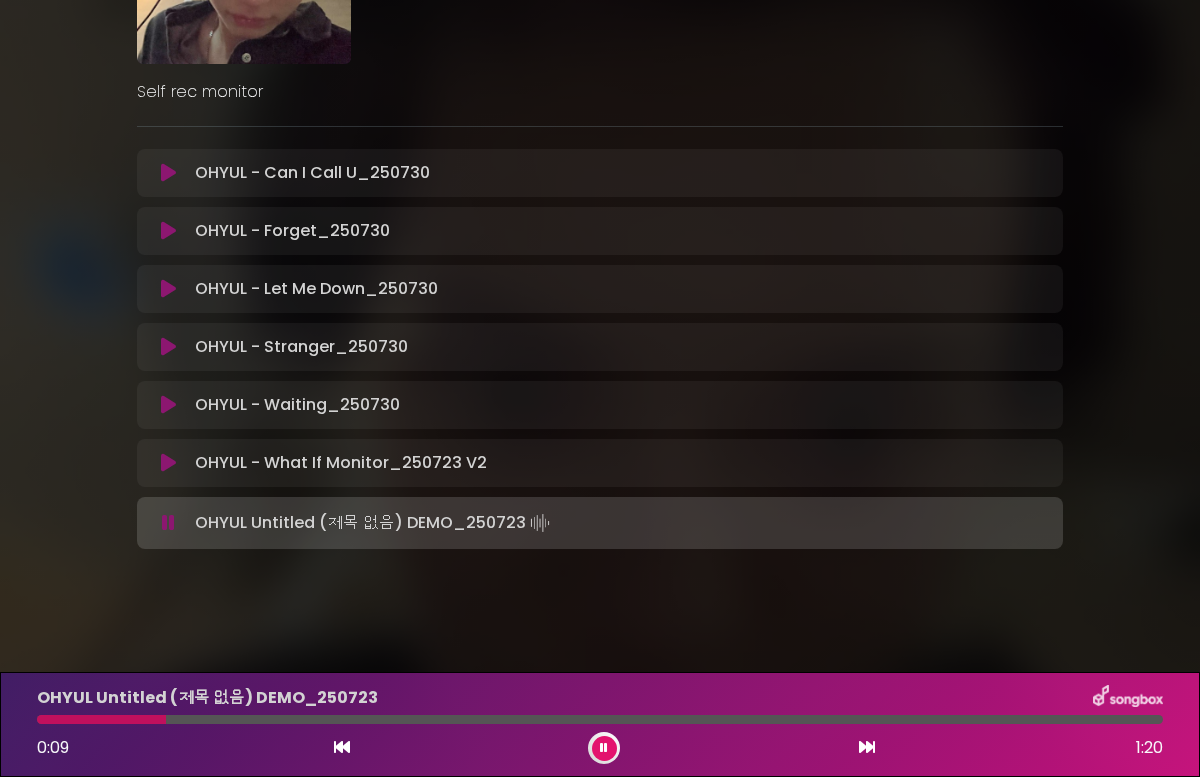 click on "OHYULUntitled (제목 없음) DEMO_250723
[TIME]
[TIME]" at bounding box center [600, 724] 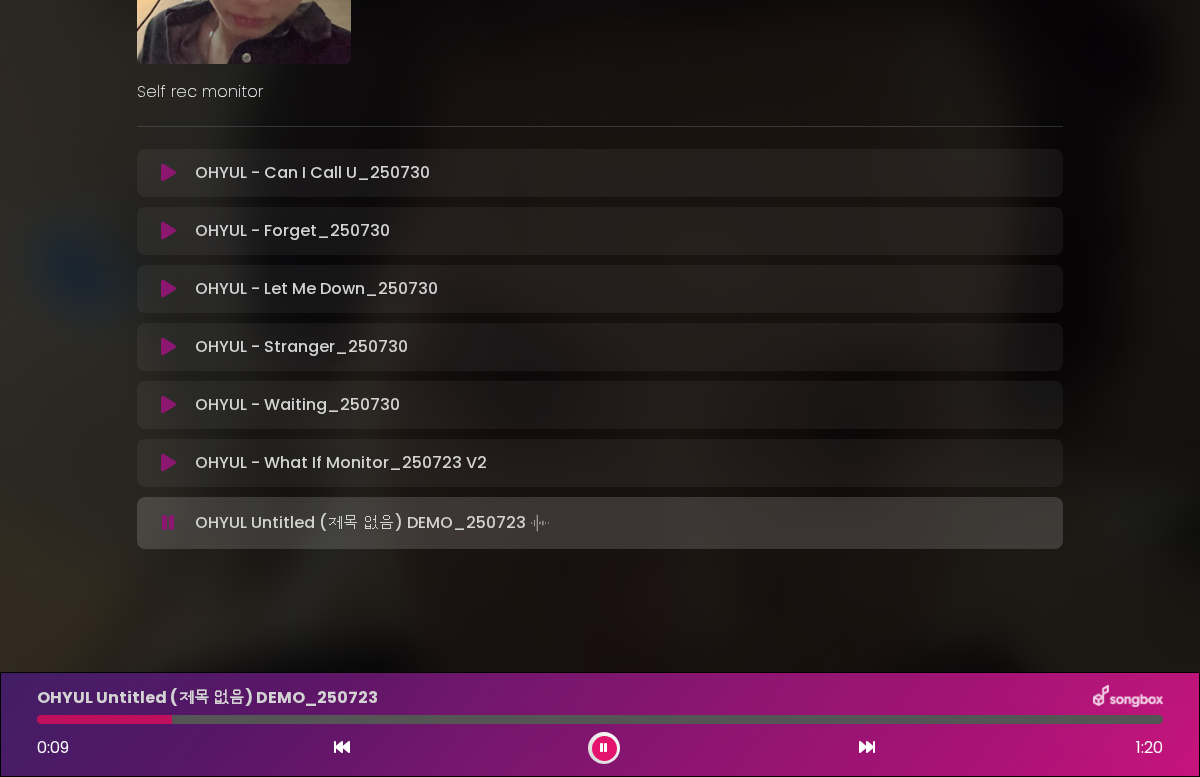 click at bounding box center (600, 719) 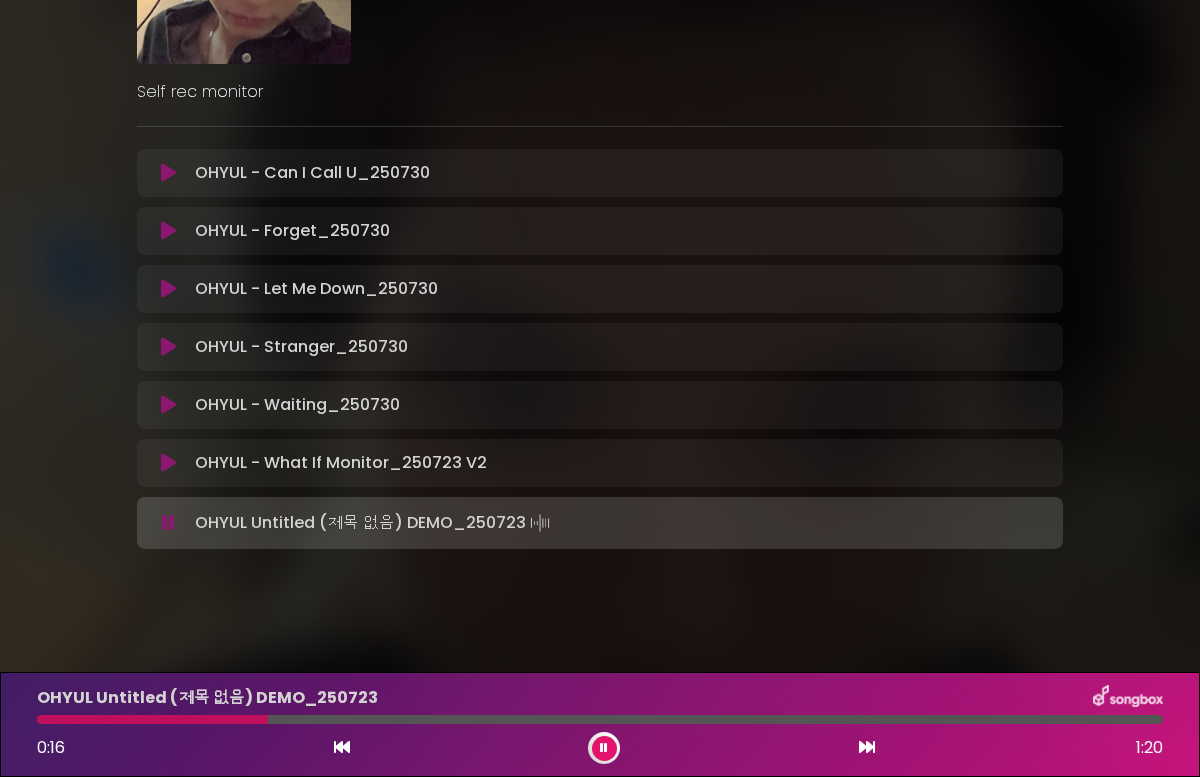 click at bounding box center (604, 748) 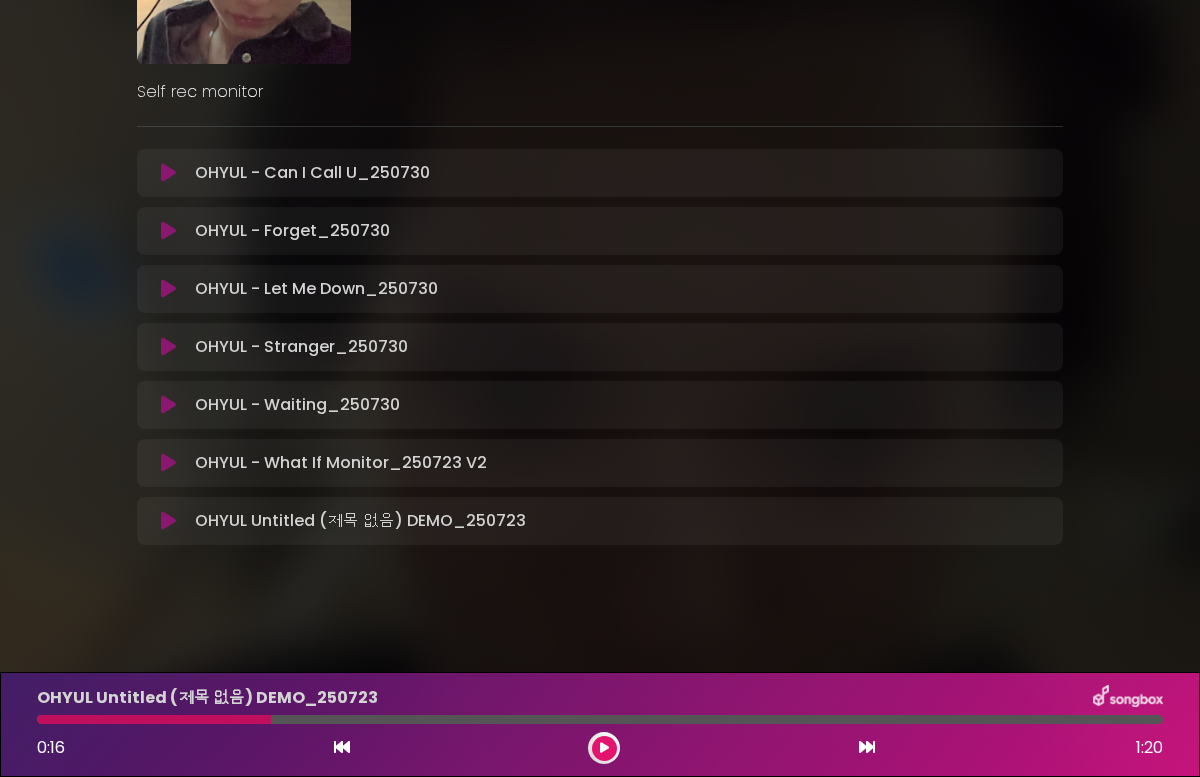 click on "OHYUL Untitled (제목 없음) DEMO_250723
[TIME]
[TIME]" at bounding box center [600, 724] 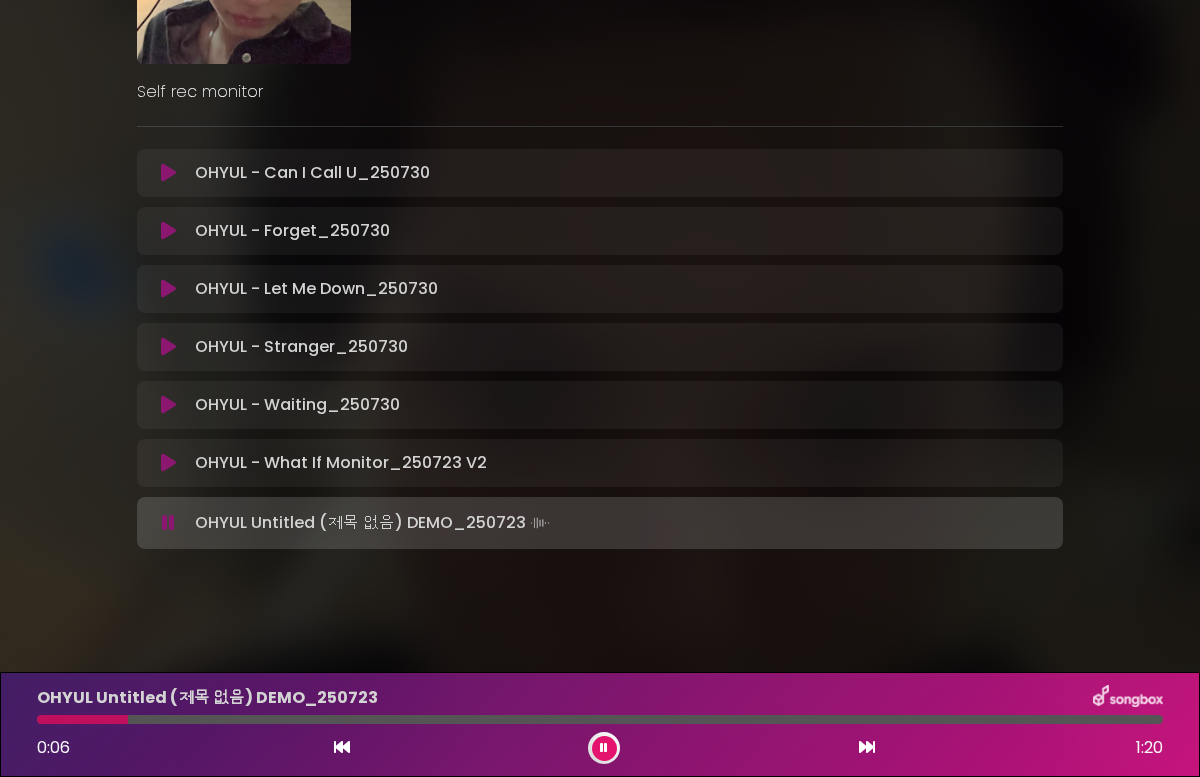 click on "OHYULUntitled (제목 없음) DEMO_250723
[TIME]
[TIME]" at bounding box center (600, 724) 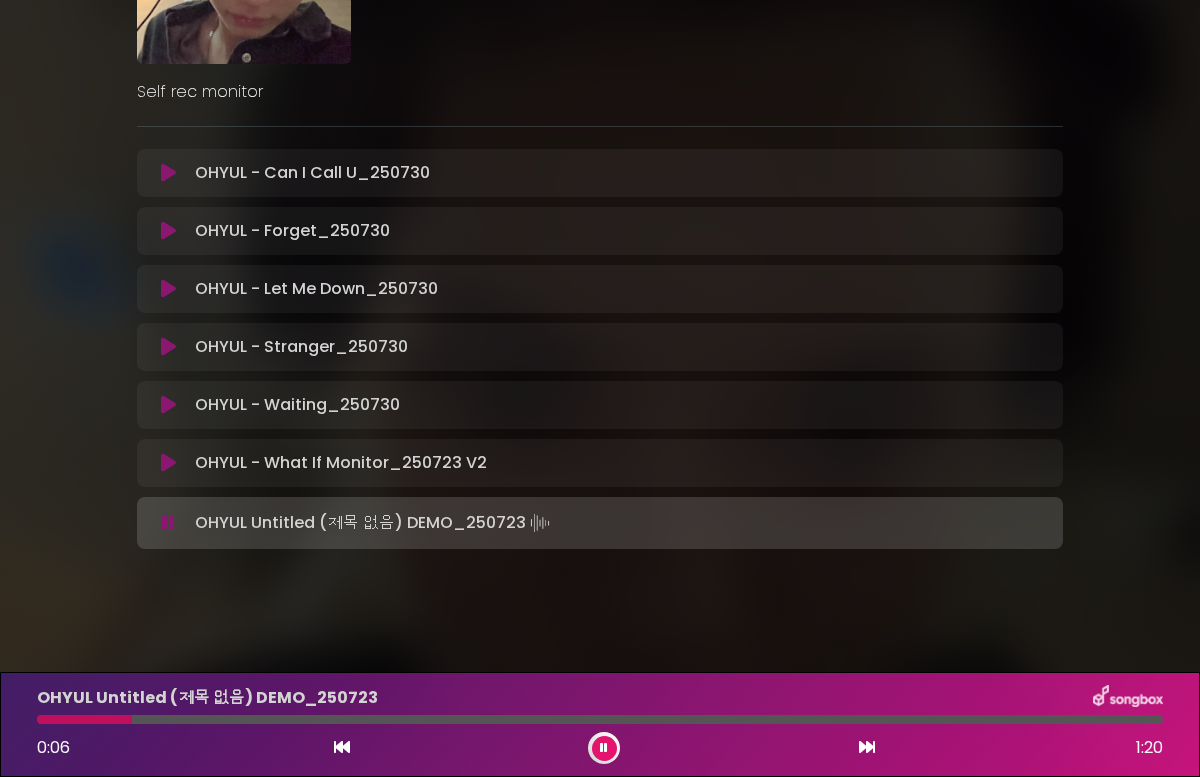click on "OHYULUntitled (제목 없음) DEMO_250723
[TIME]
[TIME]" at bounding box center (600, 724) 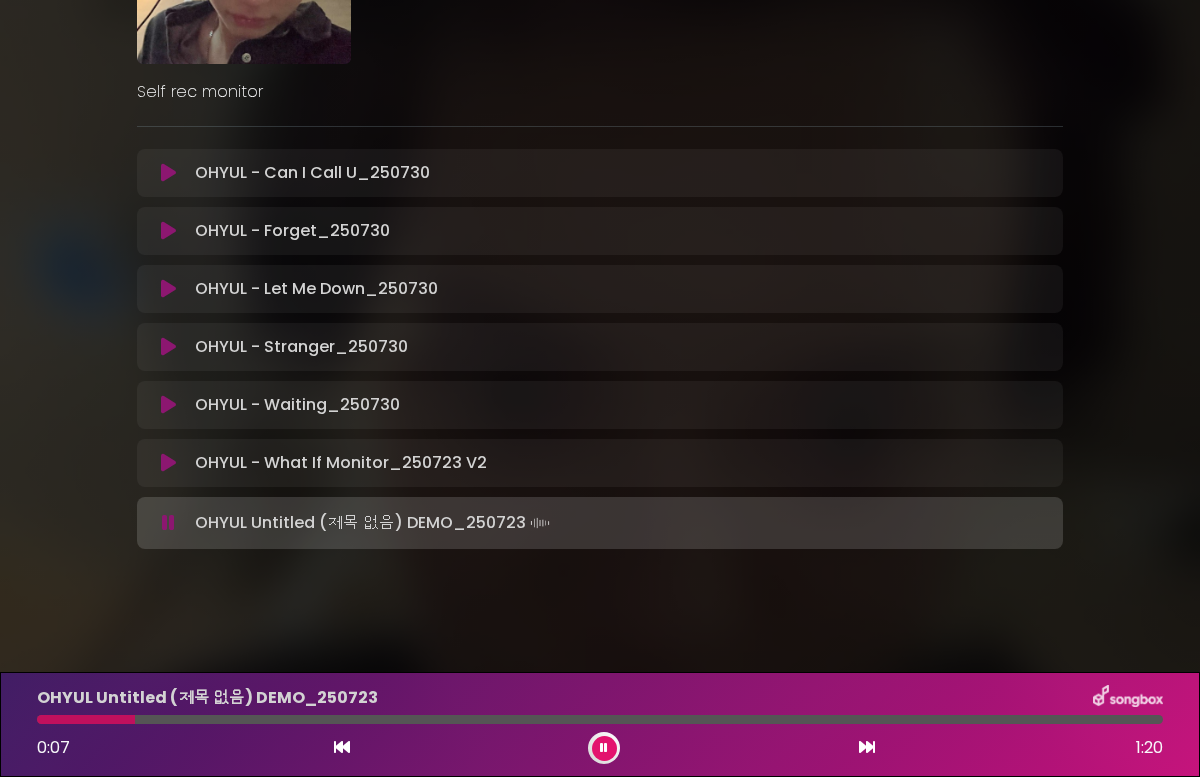 click at bounding box center (600, 719) 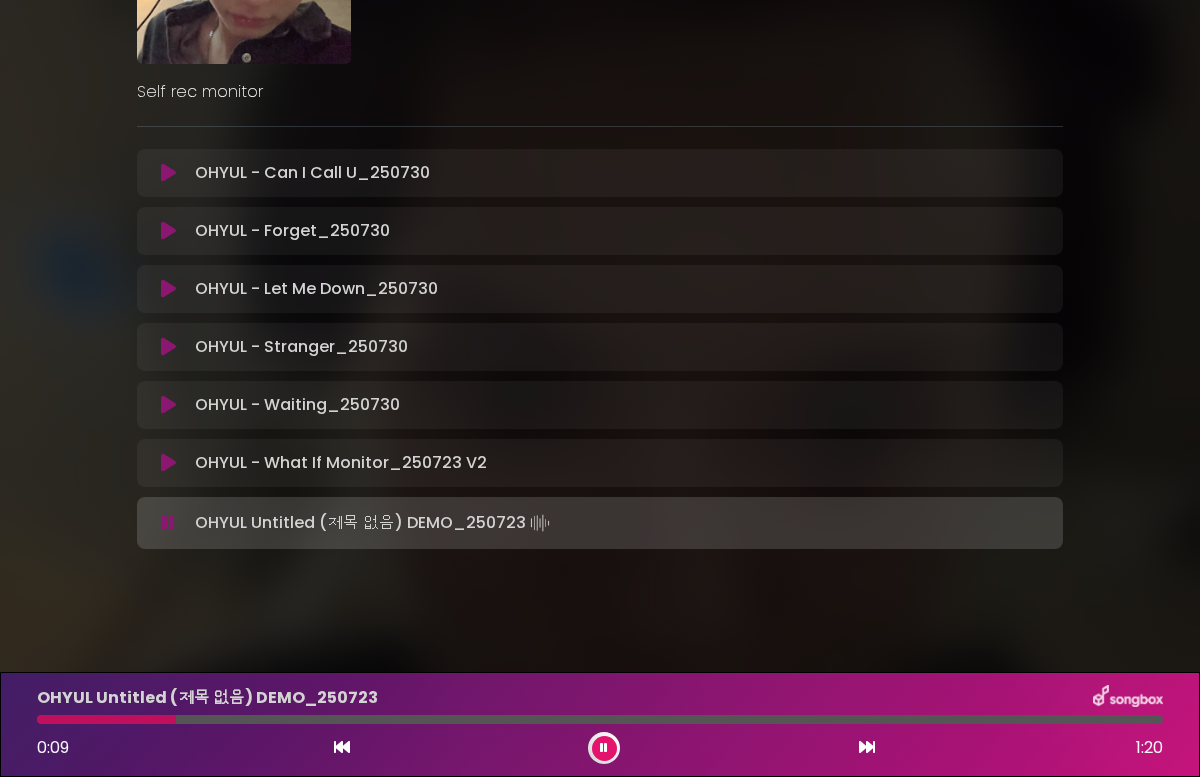 click at bounding box center [600, 719] 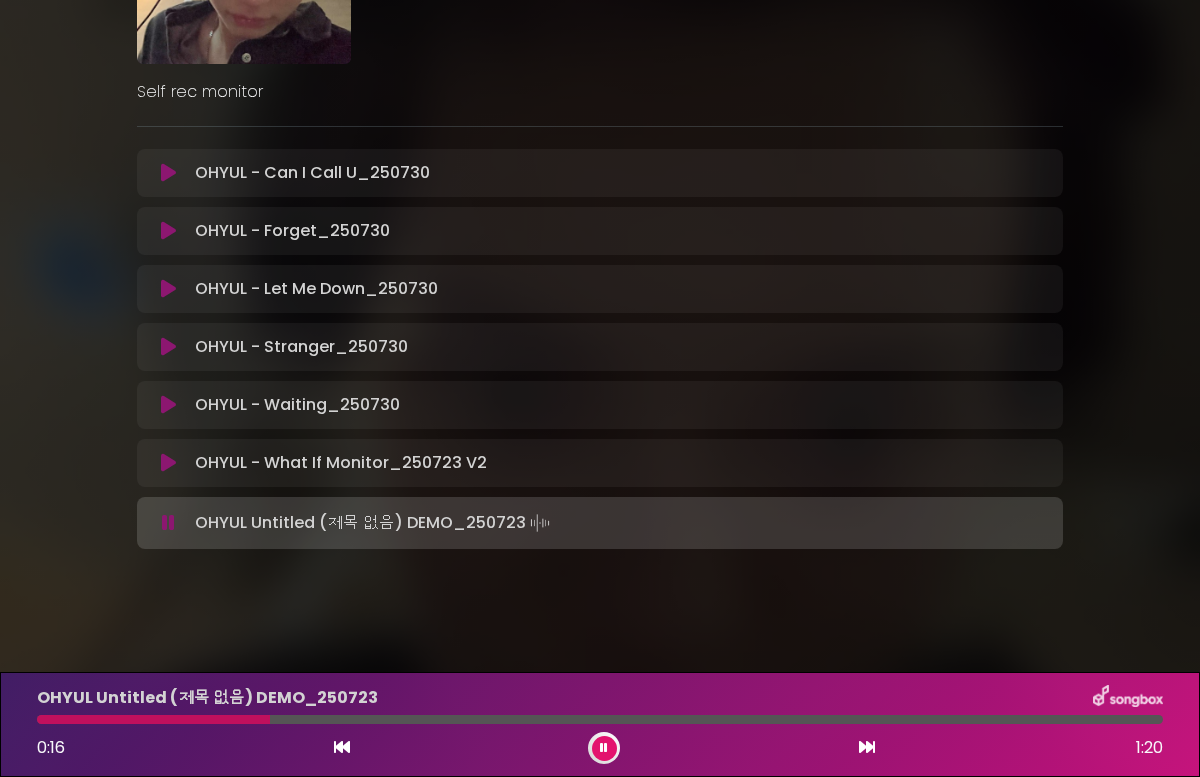 click on "×
ME & MY GTR [DATE]
[USERNAME]" at bounding box center (600, 388) 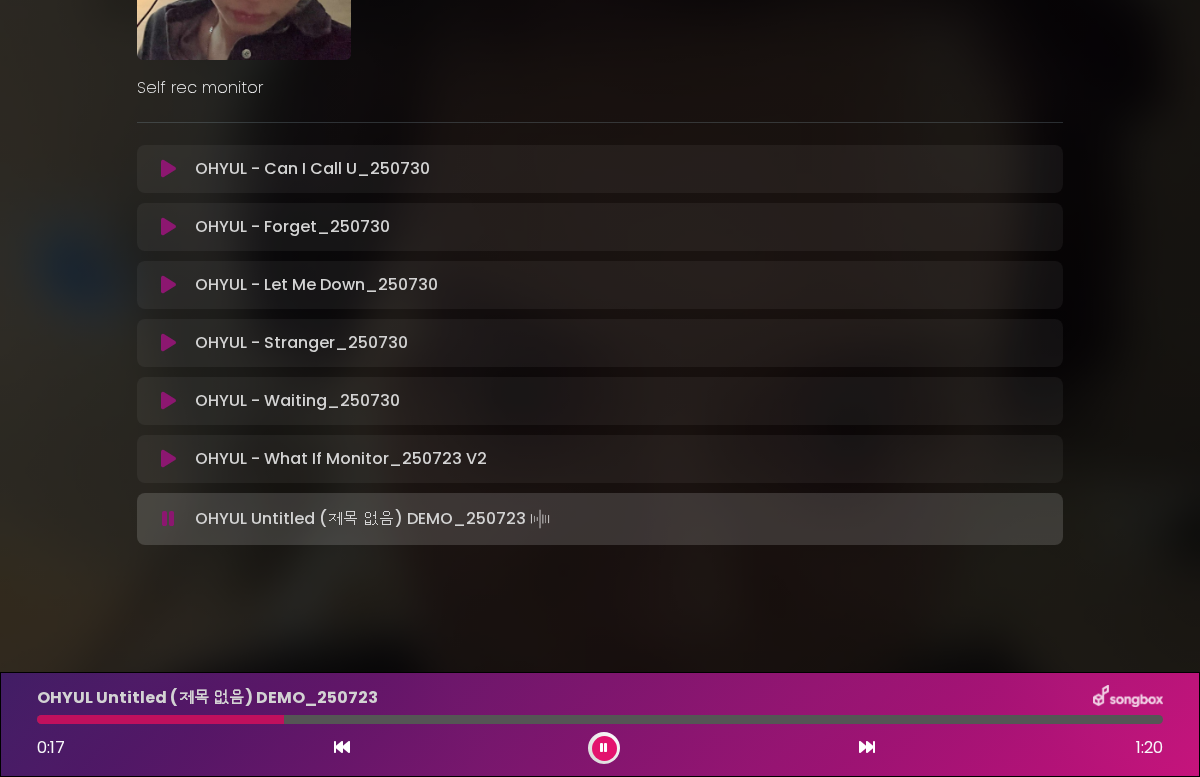 click at bounding box center (604, 748) 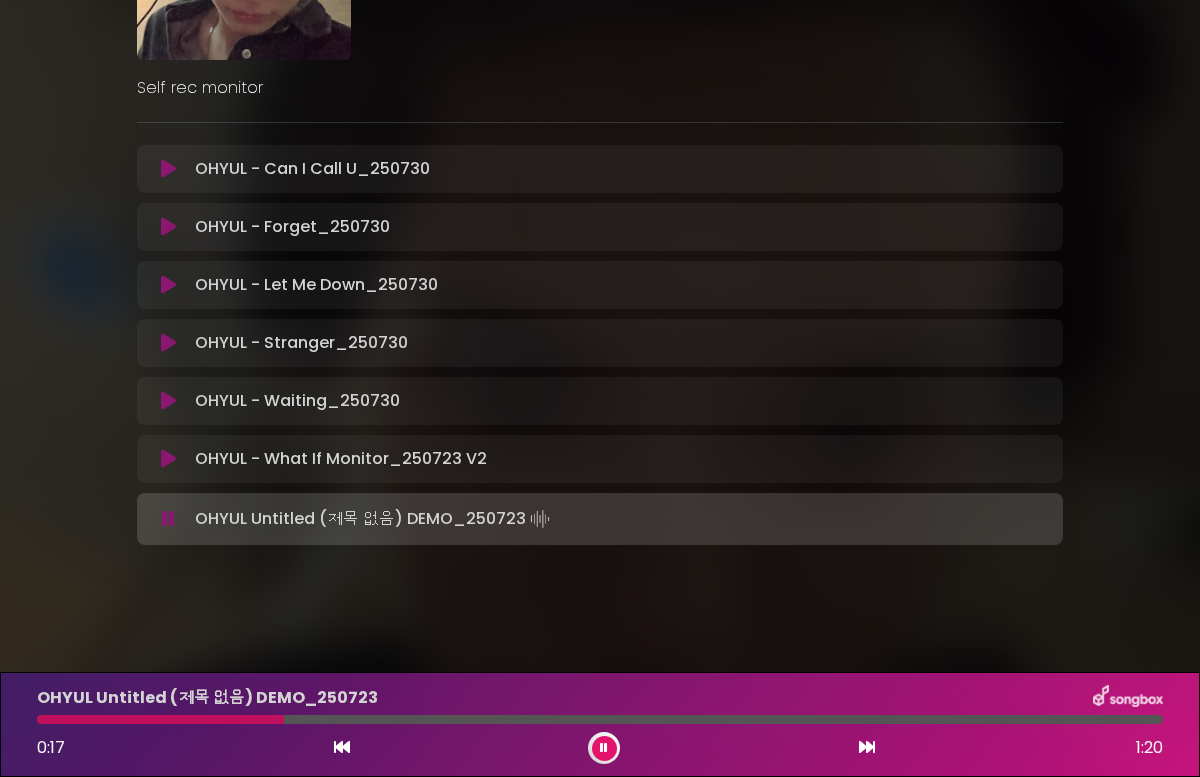 scroll, scrollTop: 222, scrollLeft: 0, axis: vertical 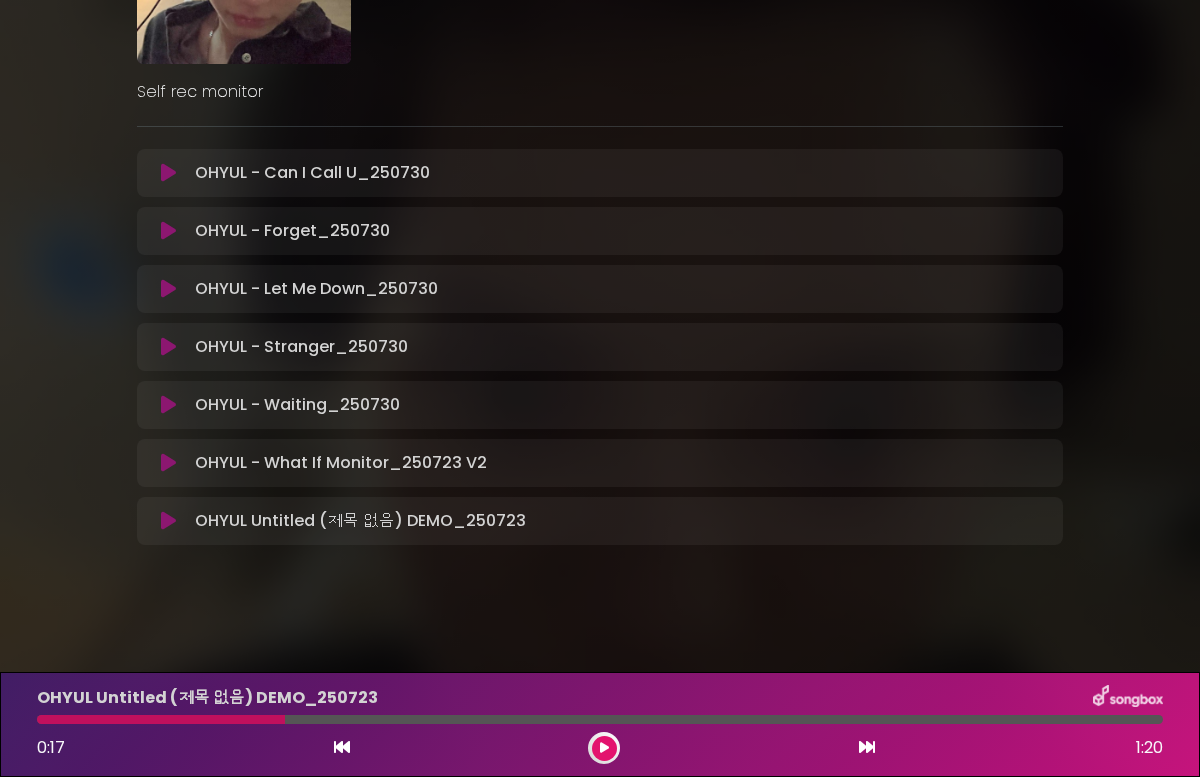click at bounding box center (604, 748) 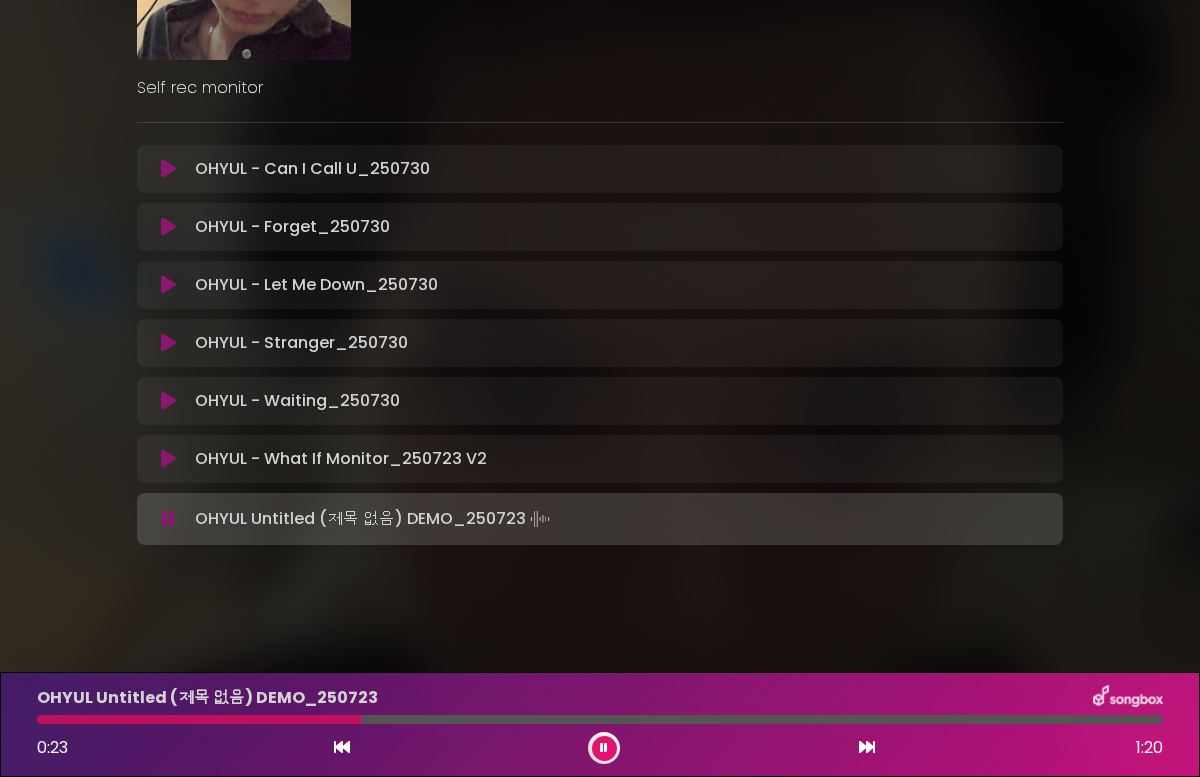 click on "OHYUL Untitled (제목 없음) DEMO_250723" at bounding box center [600, 698] 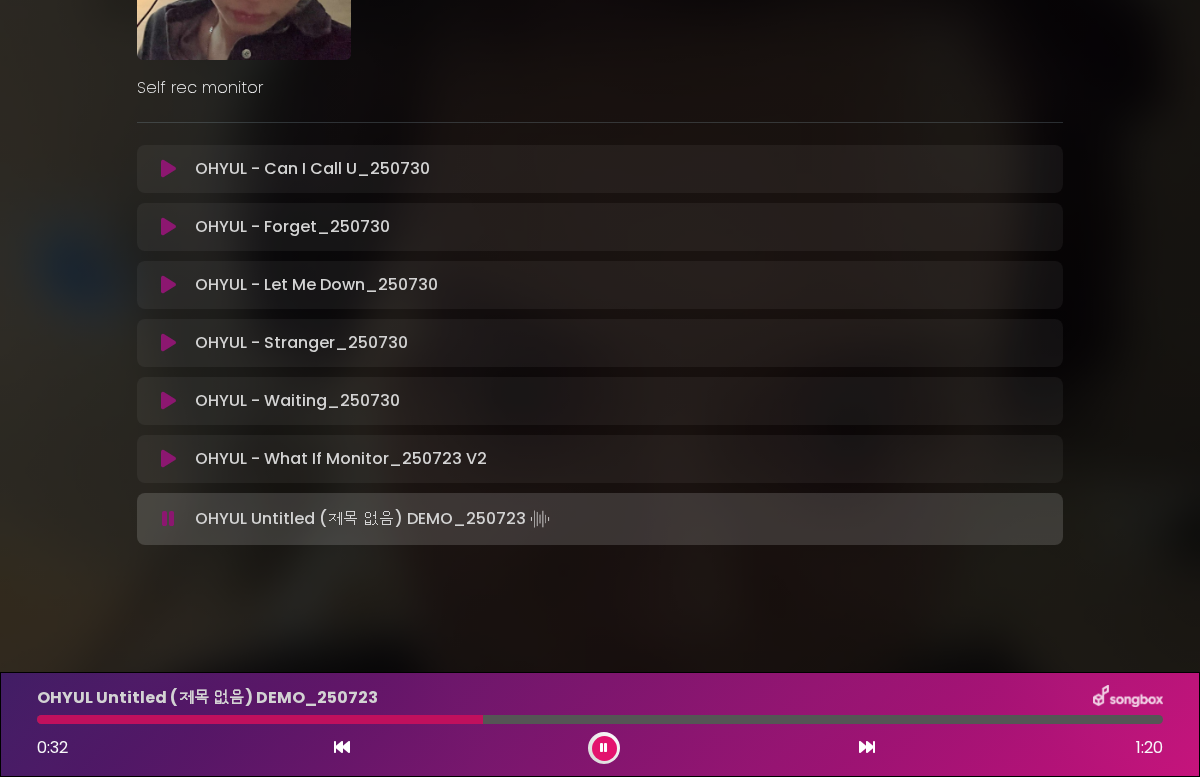 click at bounding box center (600, 719) 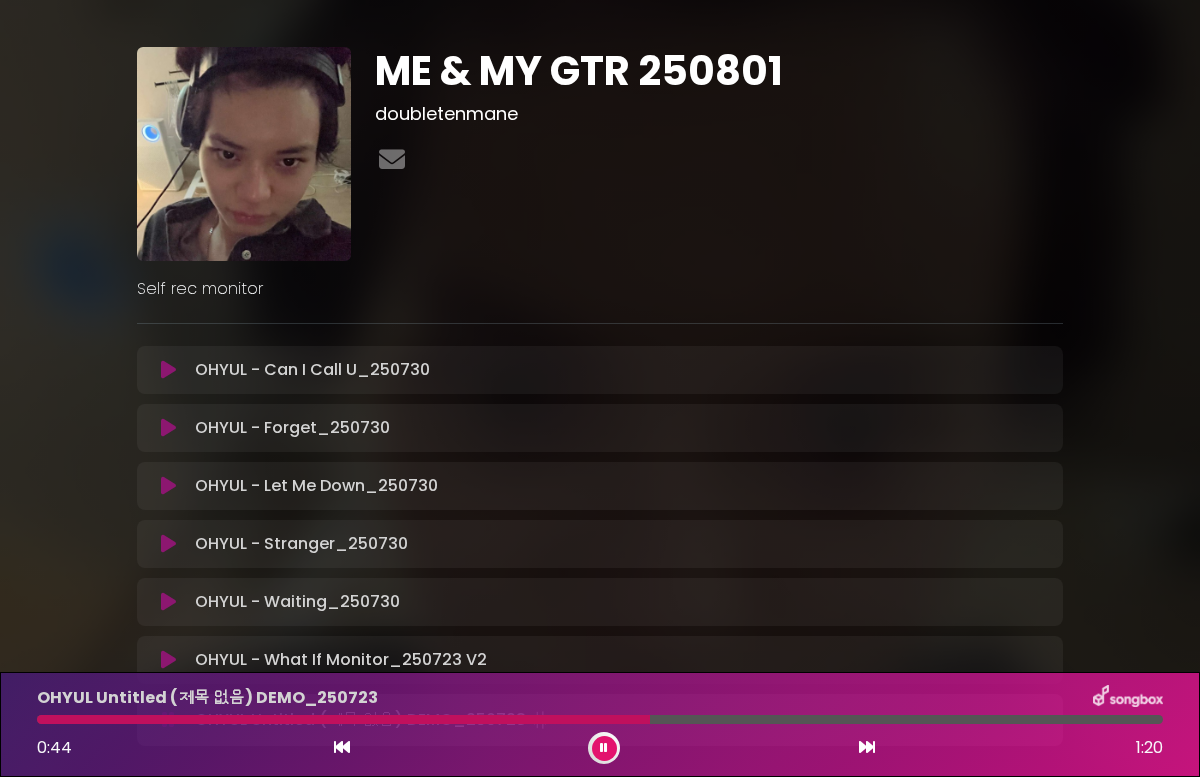 scroll, scrollTop: 0, scrollLeft: 0, axis: both 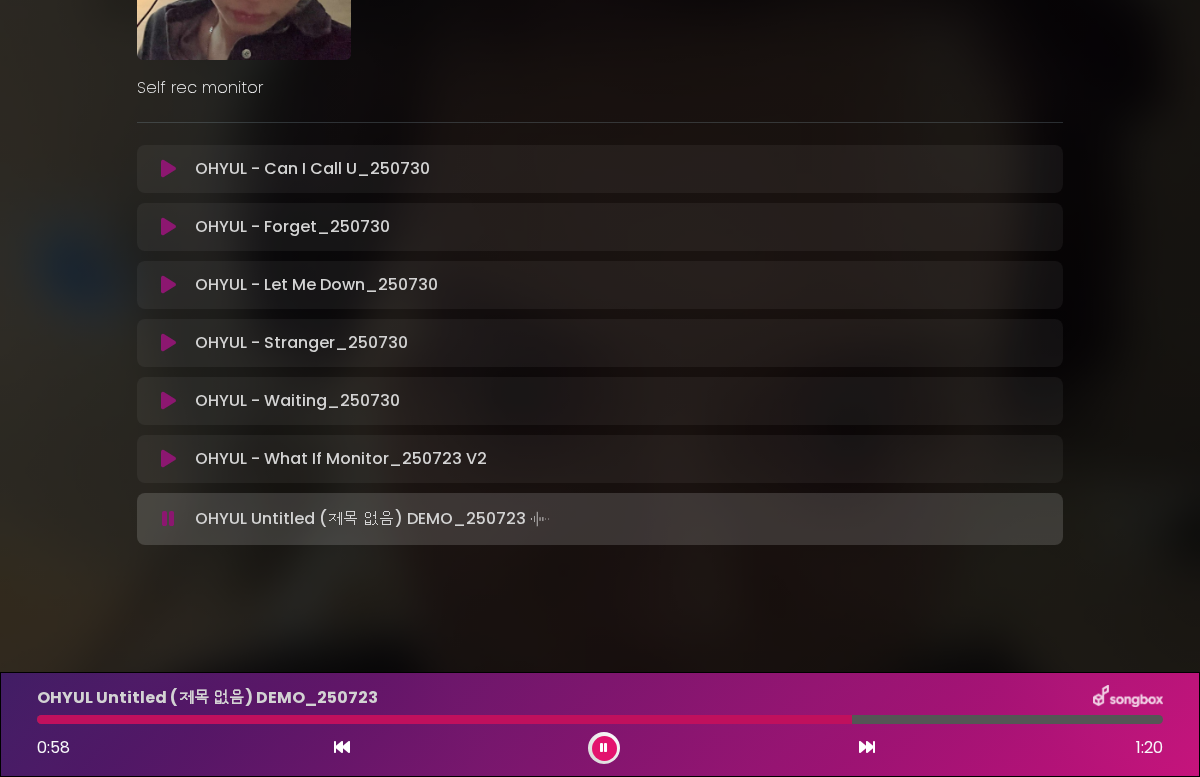 click at bounding box center [600, 719] 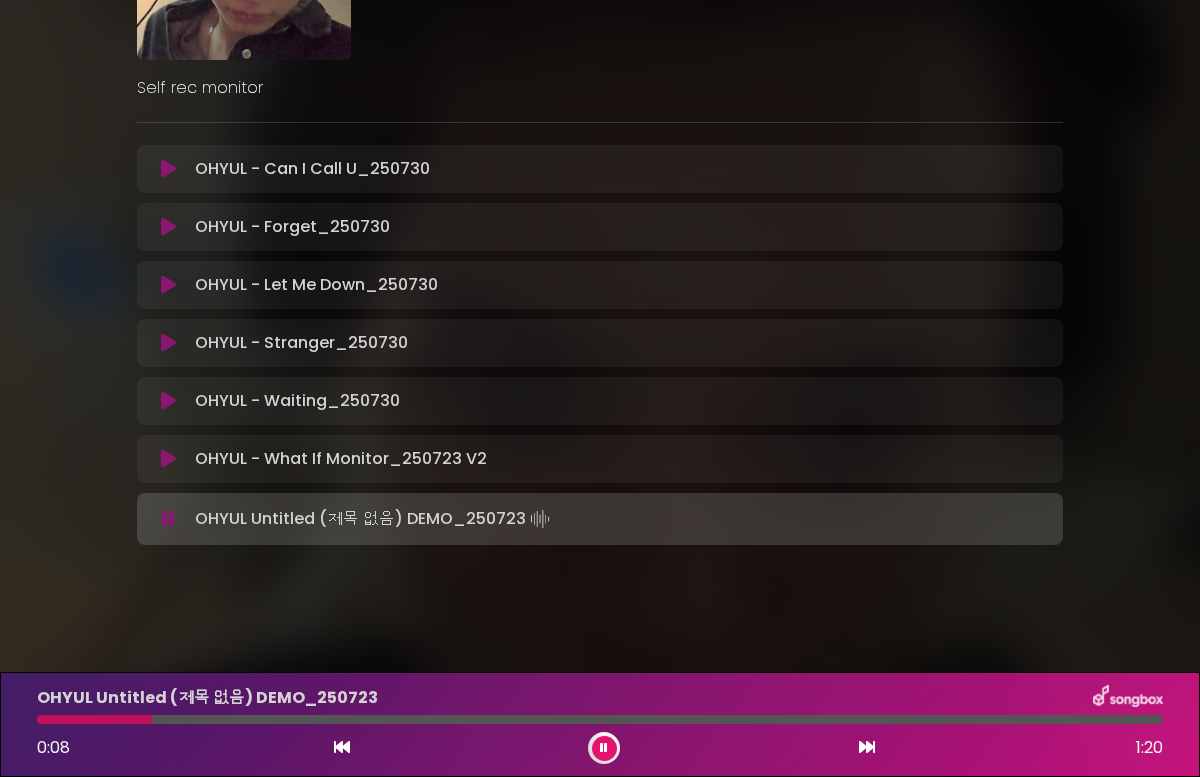 click at bounding box center (600, 719) 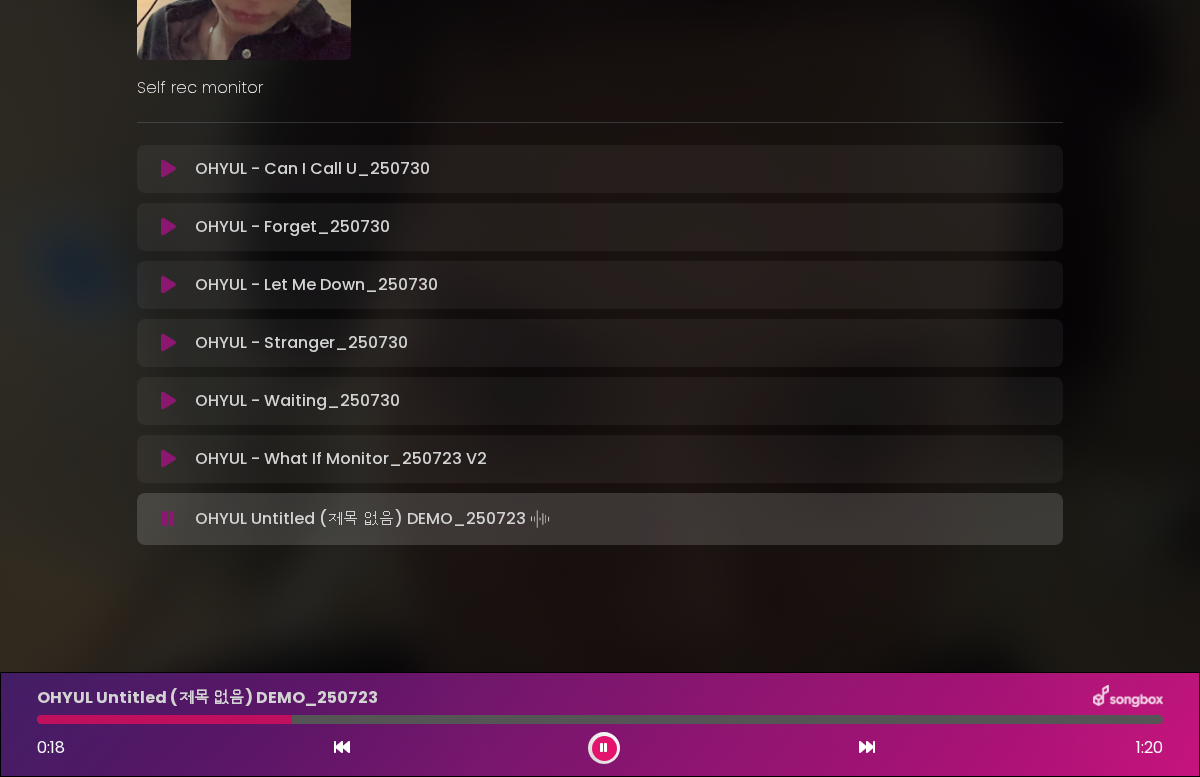 click at bounding box center (604, 748) 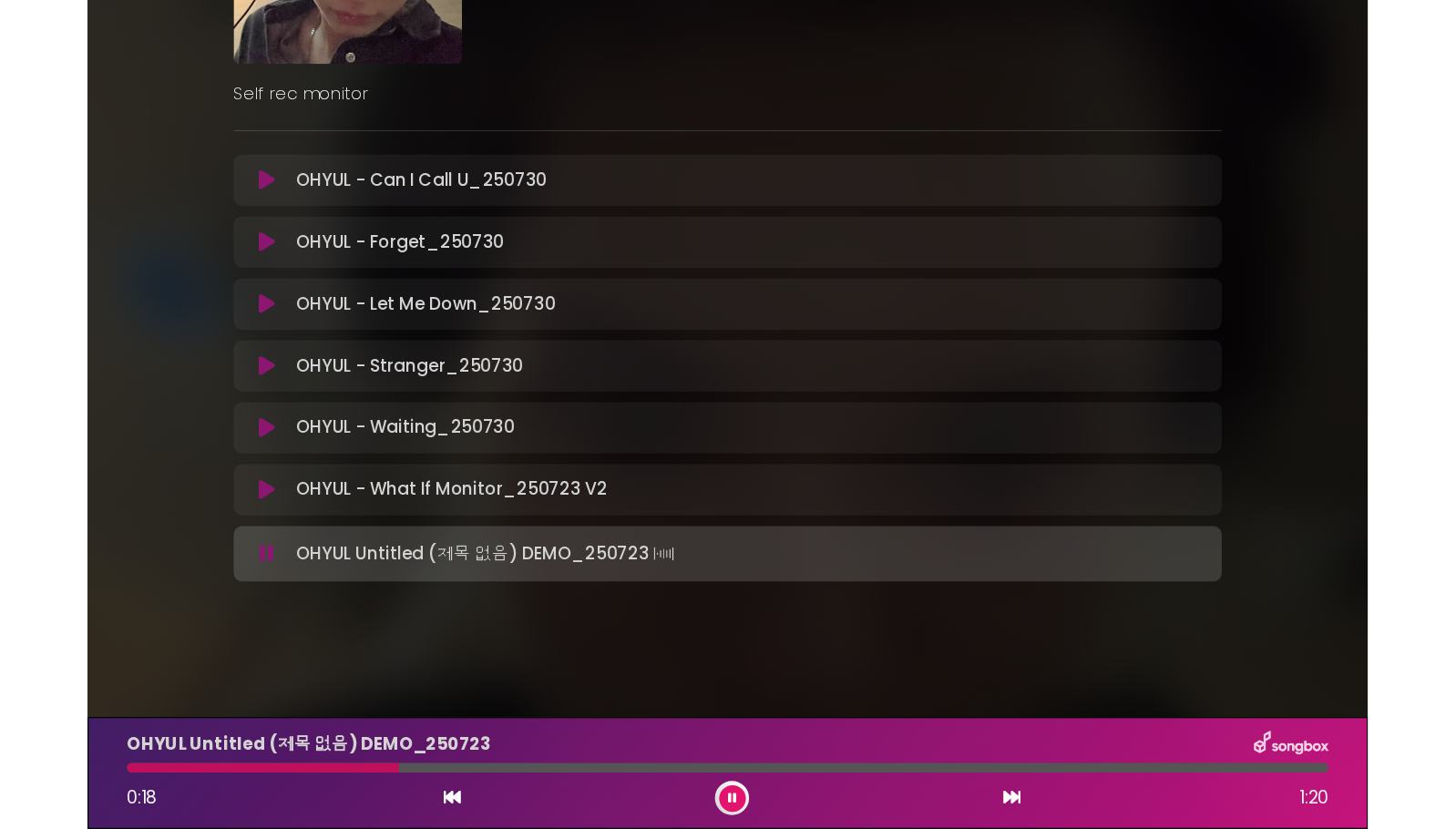 scroll, scrollTop: 202, scrollLeft: 0, axis: vertical 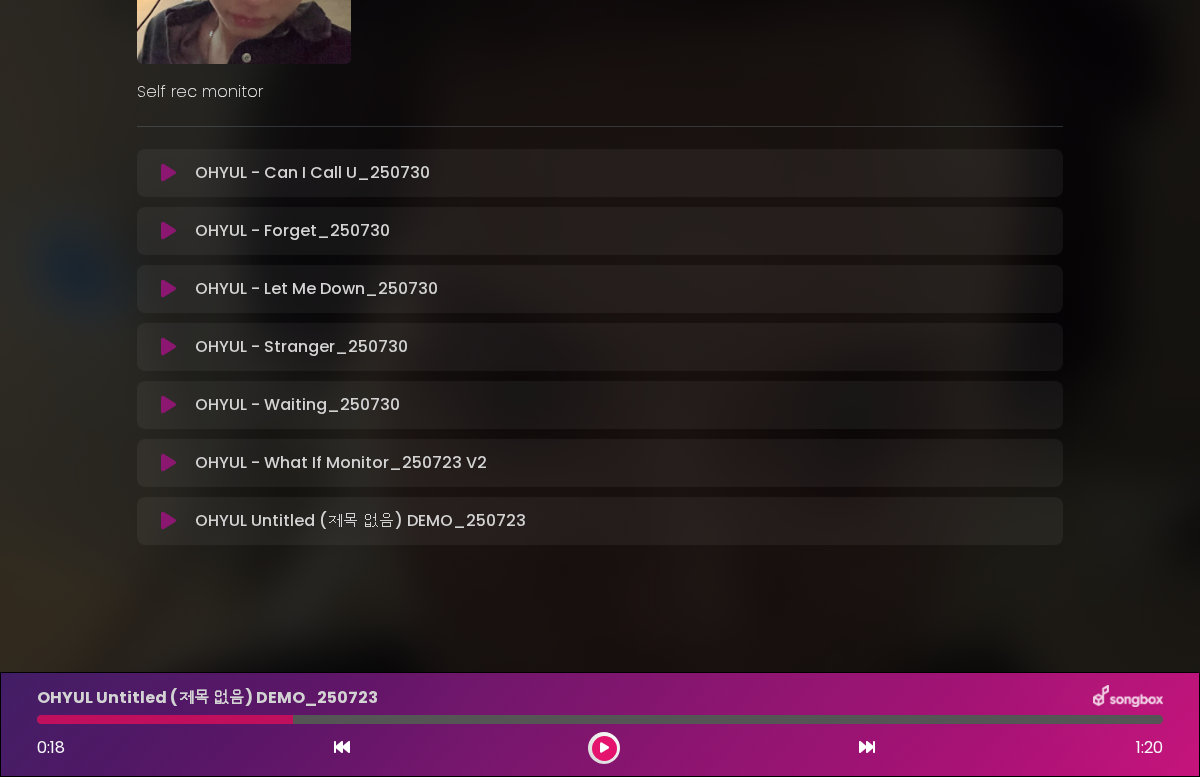 click at bounding box center [168, 173] 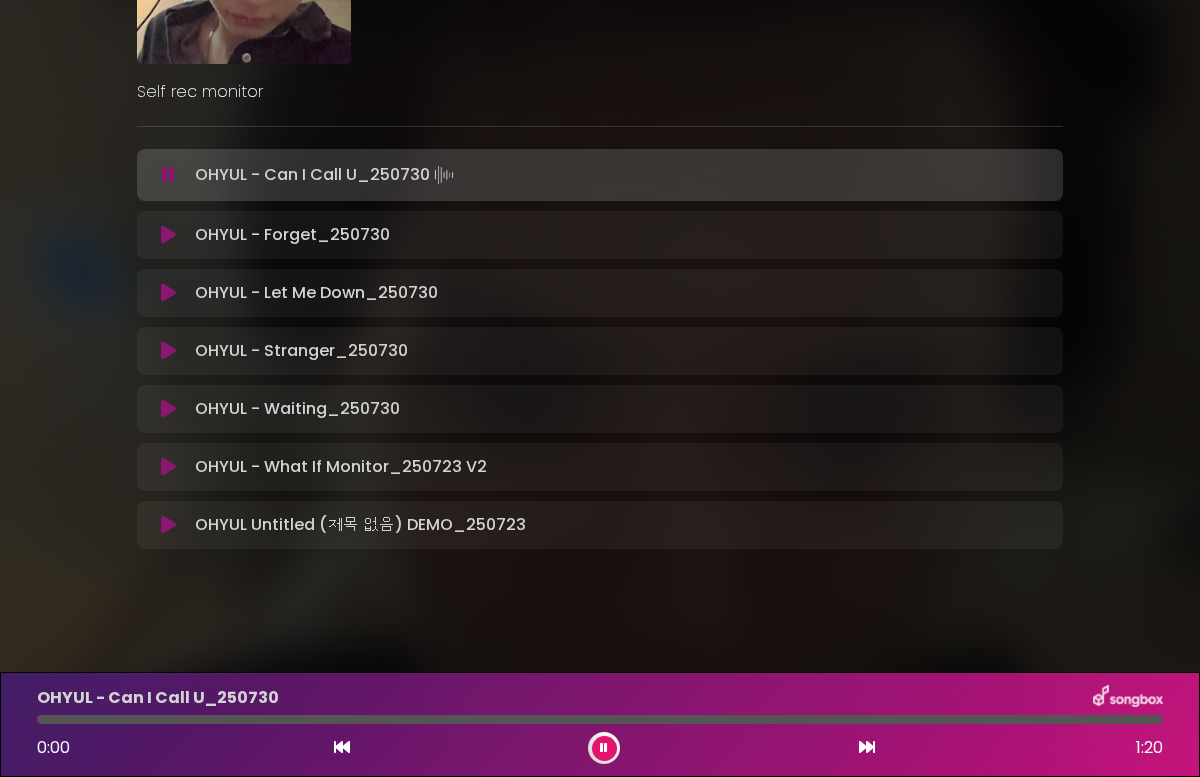 type 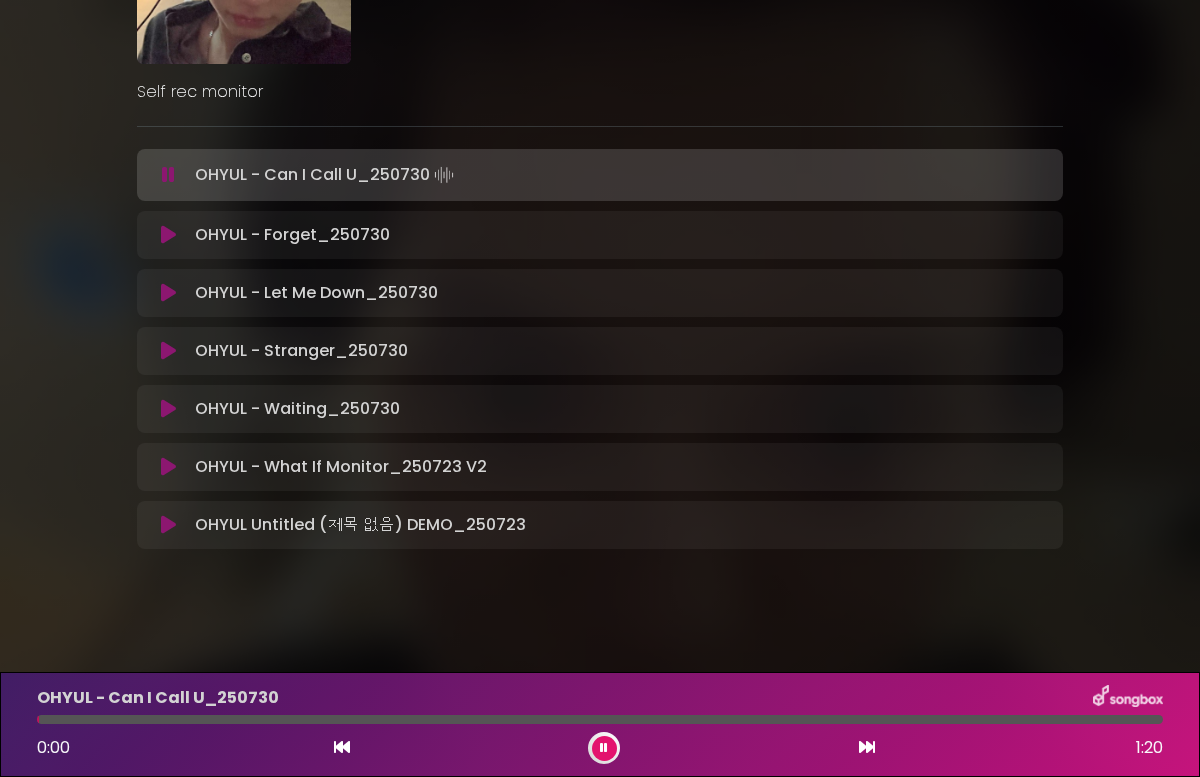 click at bounding box center [168, 175] 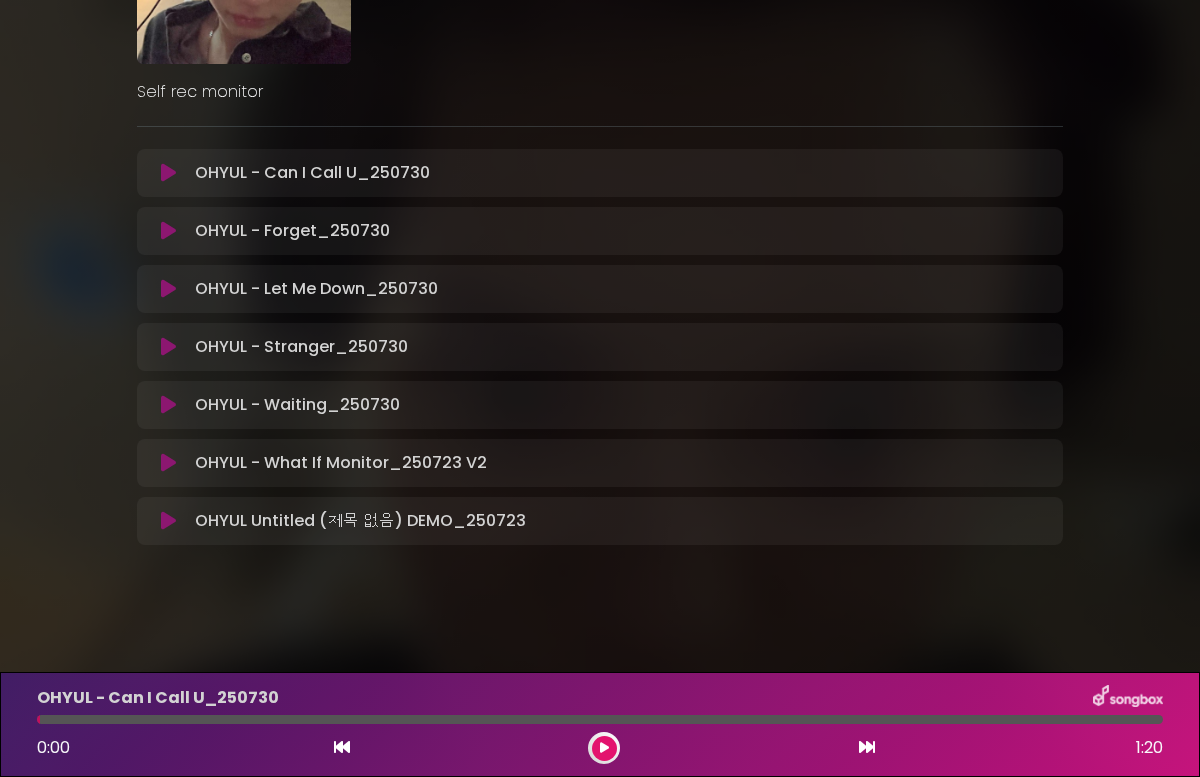 click at bounding box center (168, 231) 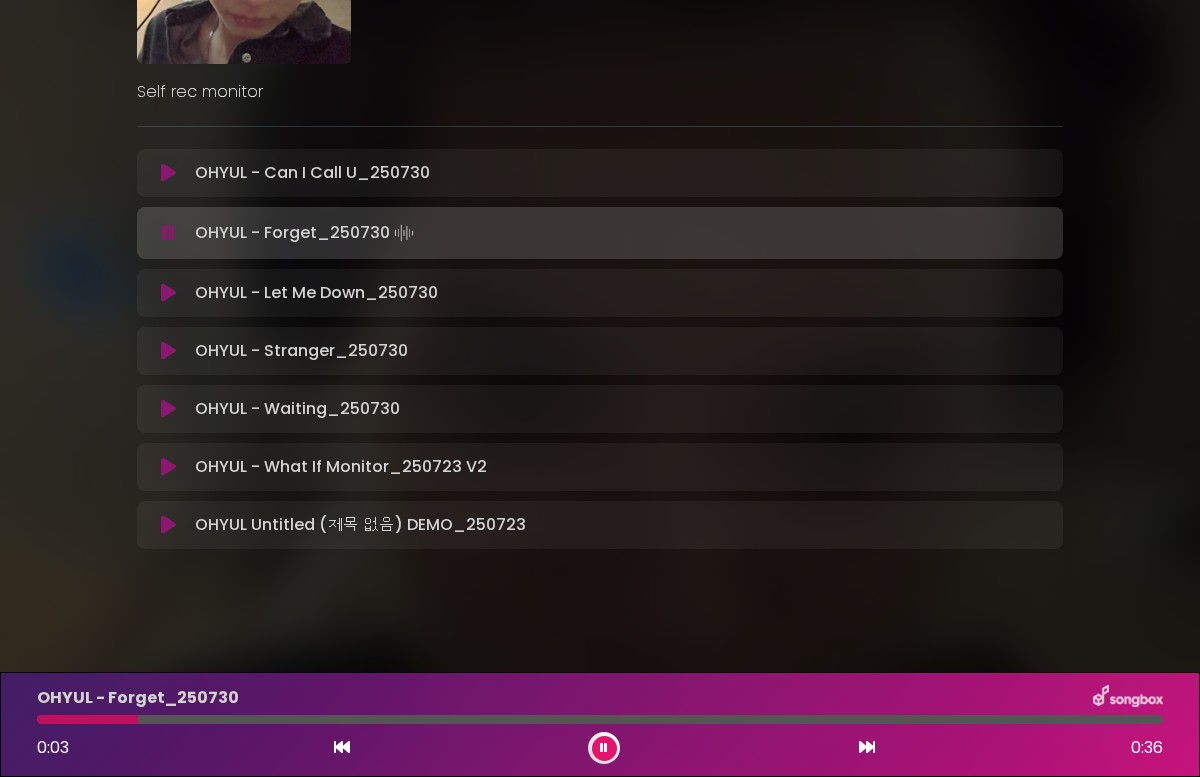 click at bounding box center [168, 293] 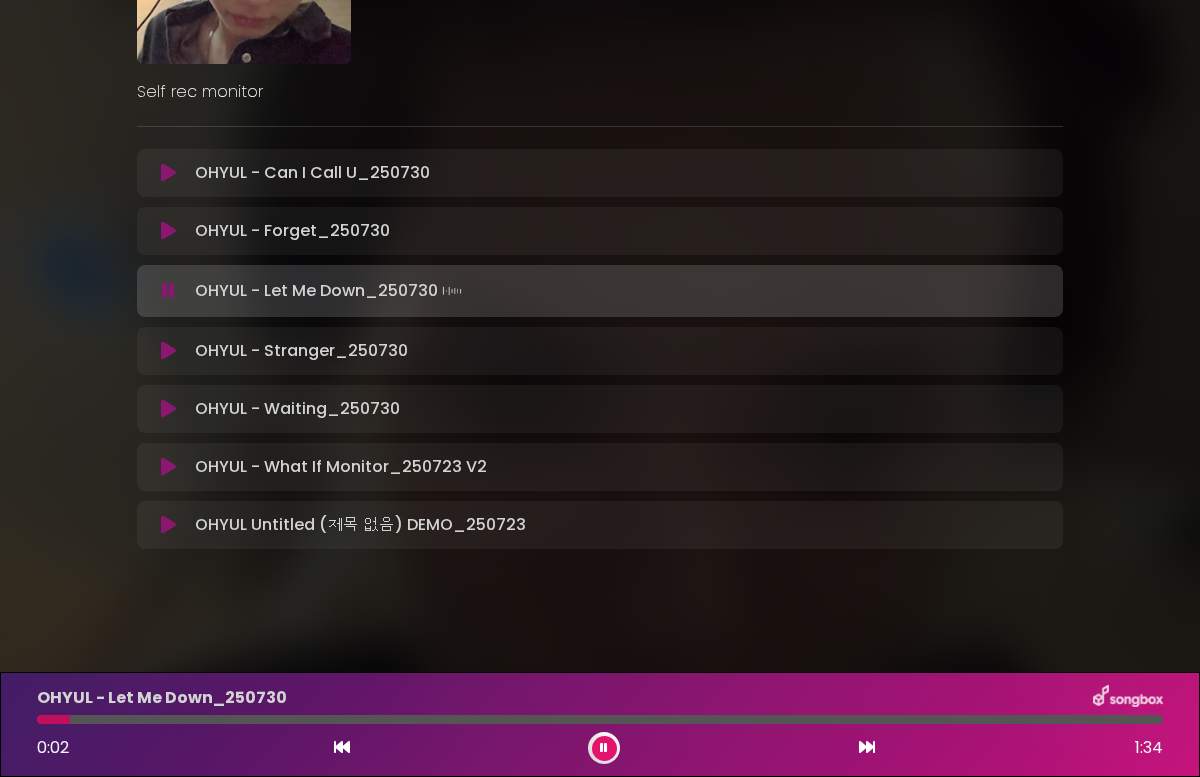 type 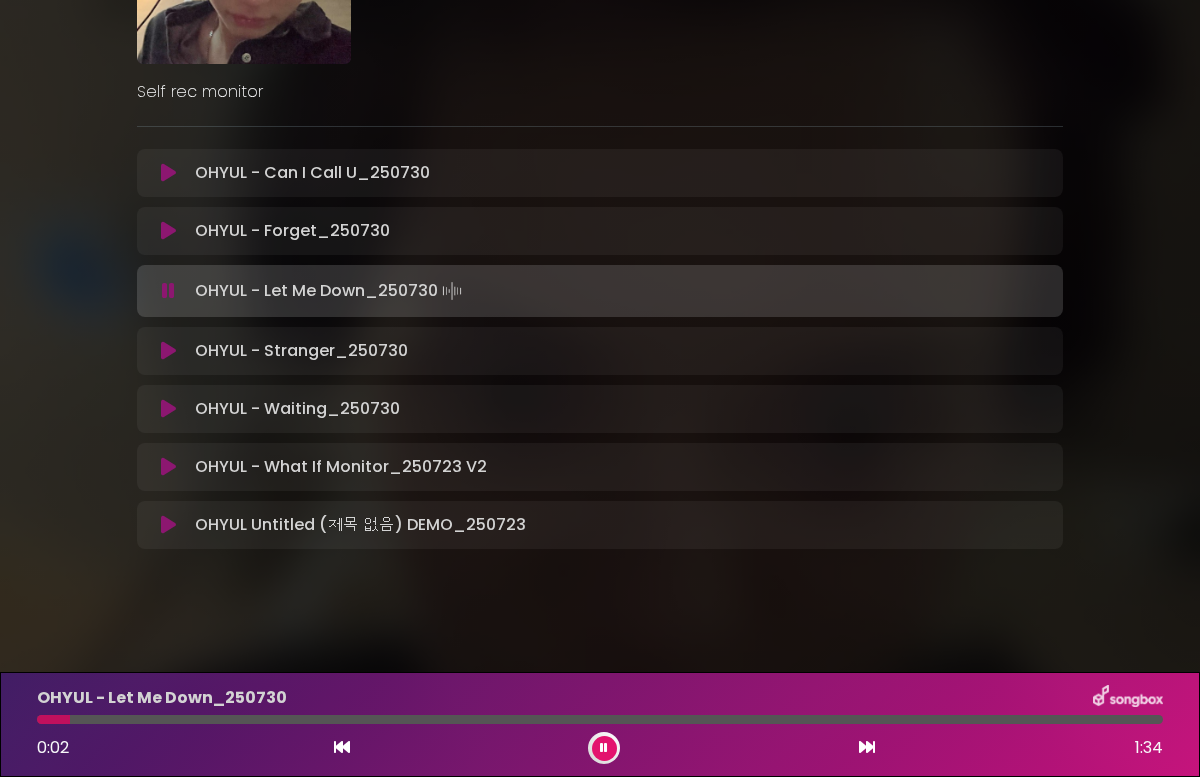 click at bounding box center [168, 291] 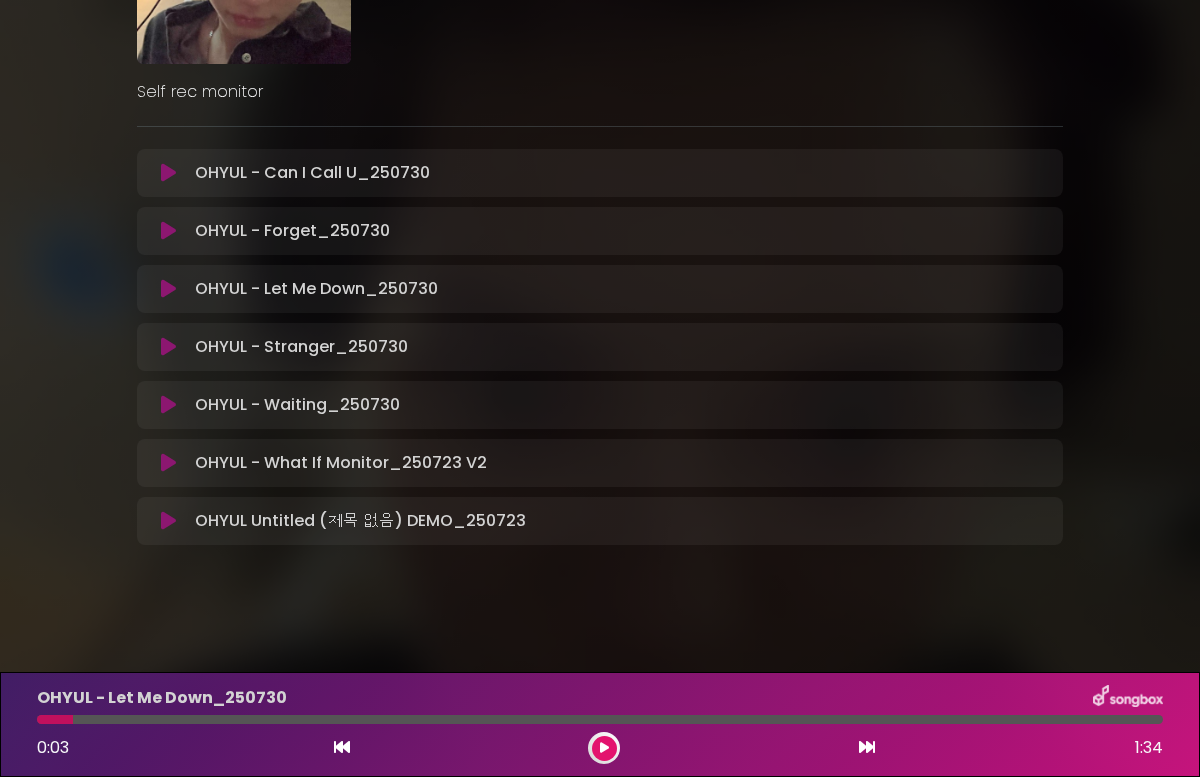 click at bounding box center (168, 289) 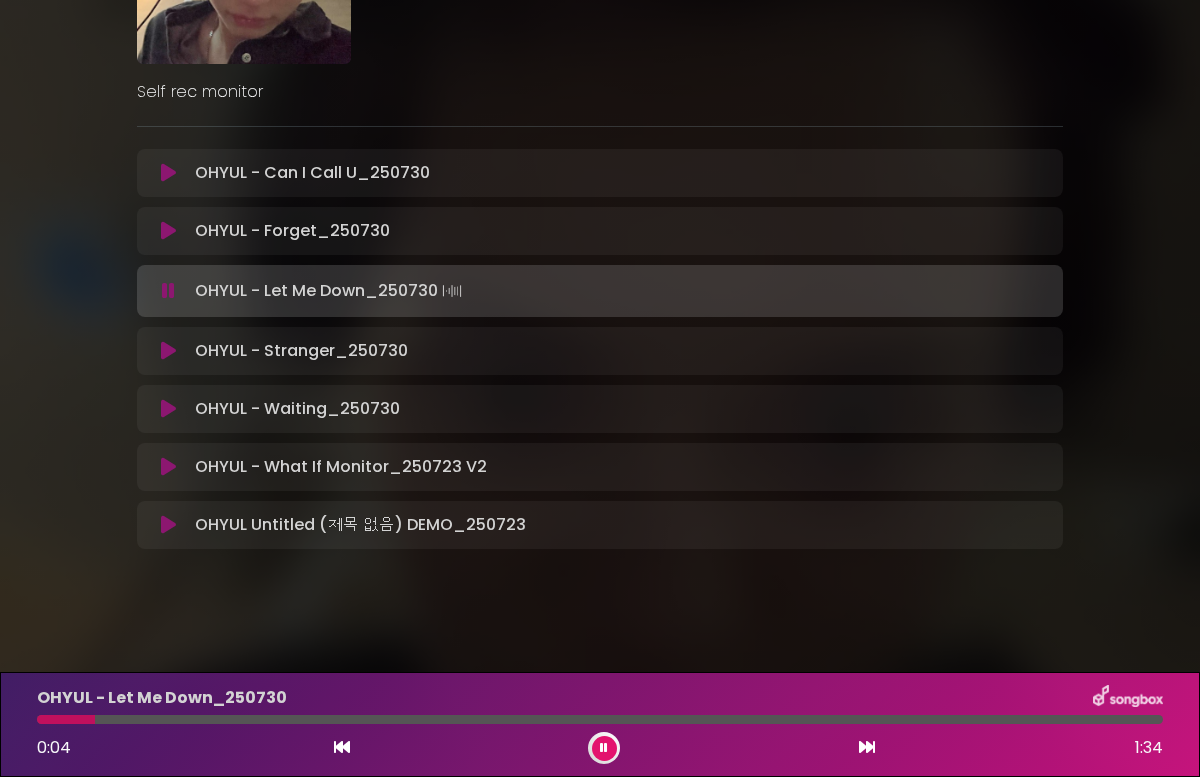 click on "OHYUL - Let Me Down_250730
[TIME]
[TIME]" at bounding box center (600, 724) 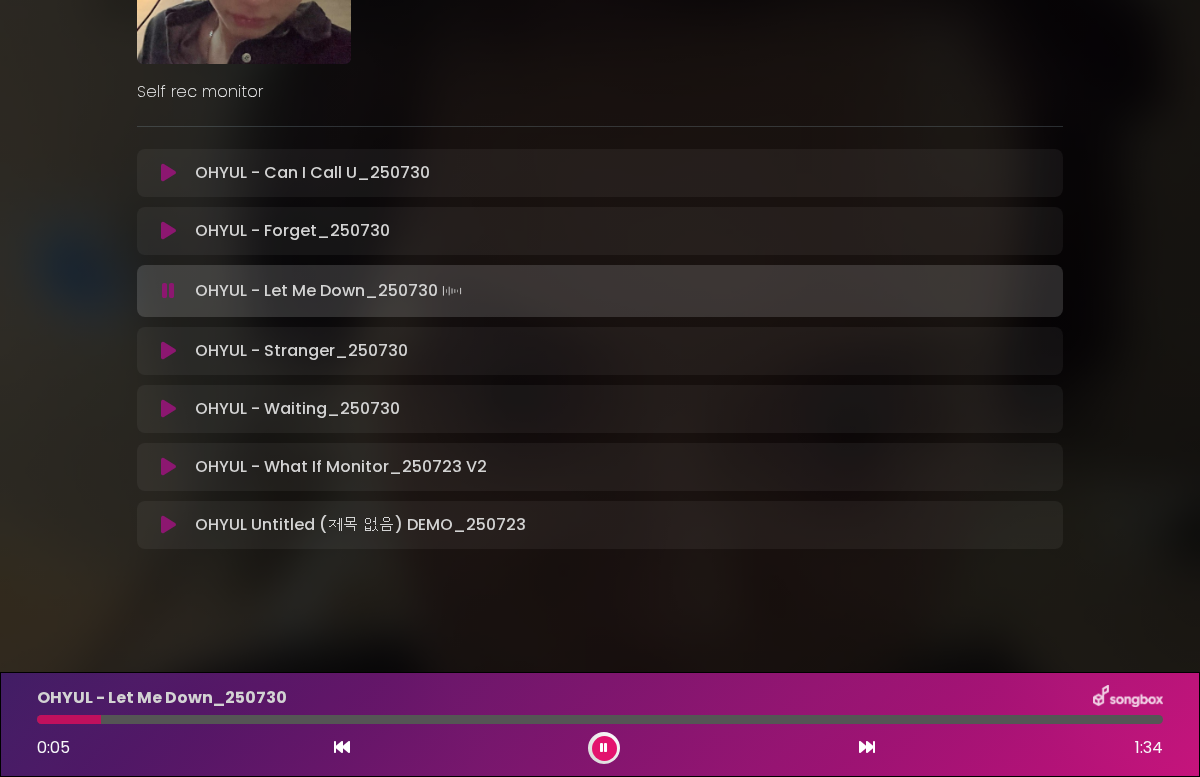 click on "OHYUL - Let Me Down_250730
[TIME]
[TIME]" at bounding box center [600, 724] 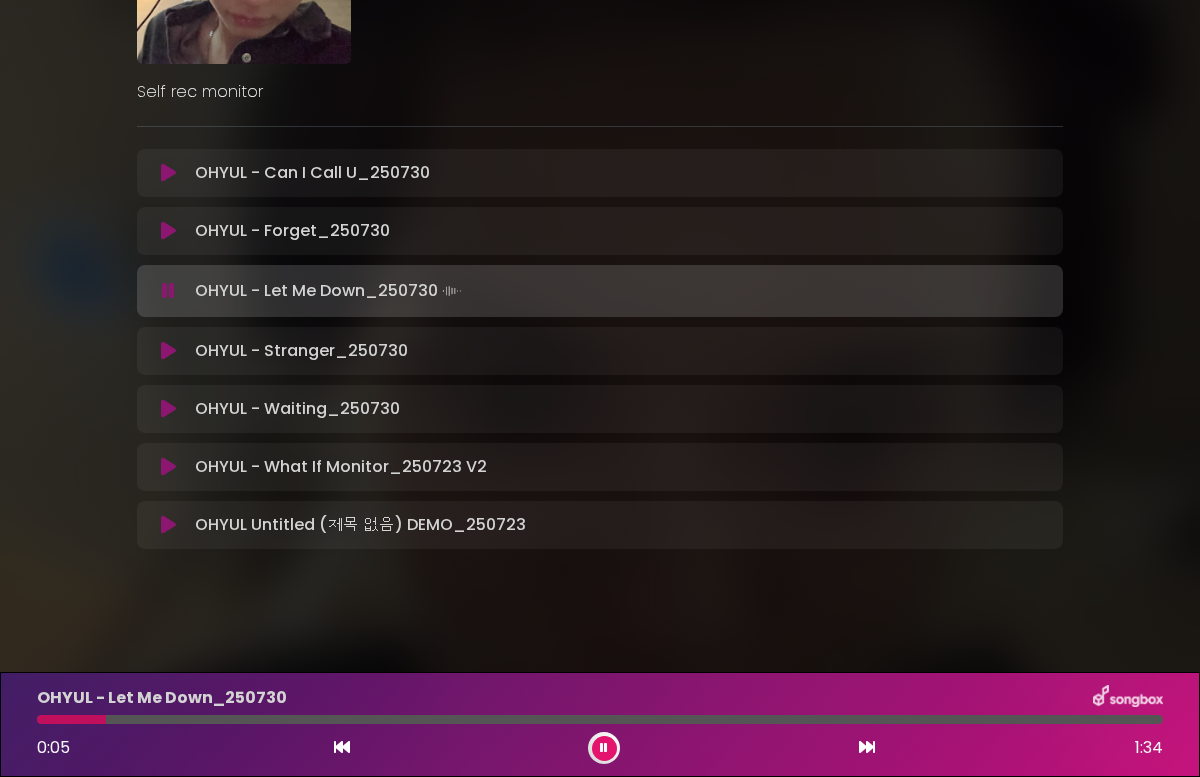 click at bounding box center (600, 719) 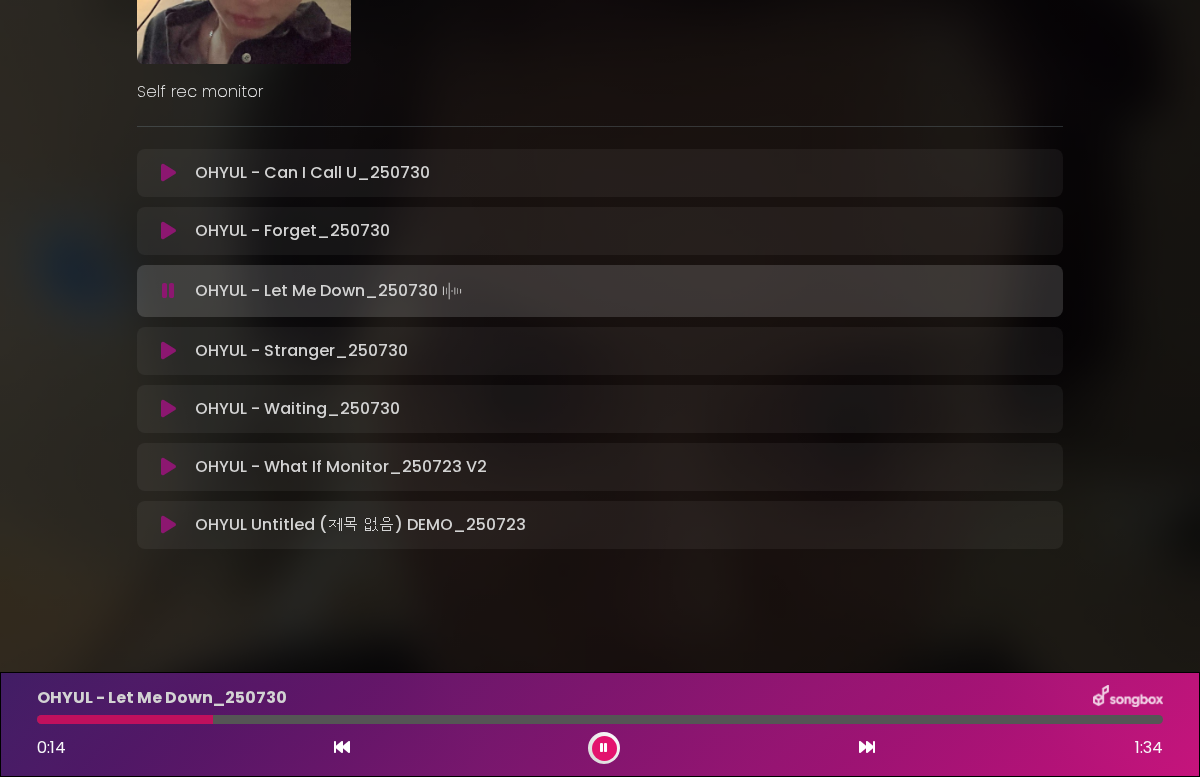 click at bounding box center [600, 719] 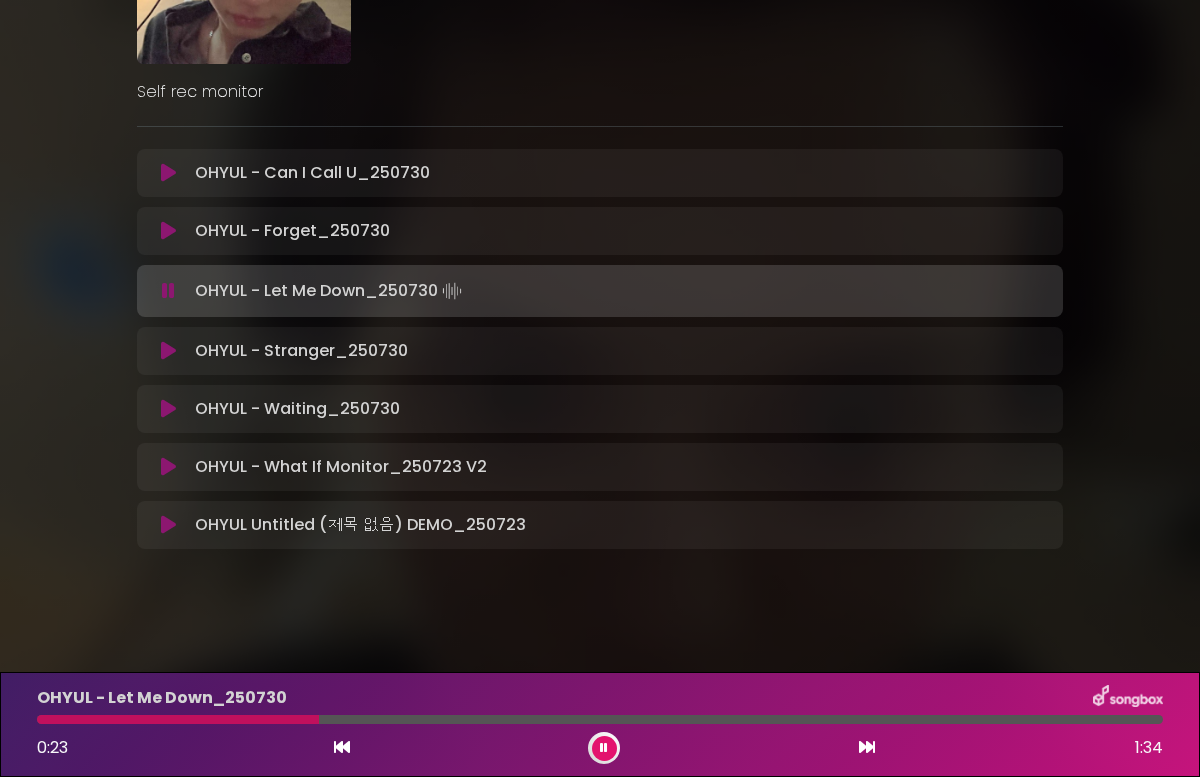 click at bounding box center (604, 748) 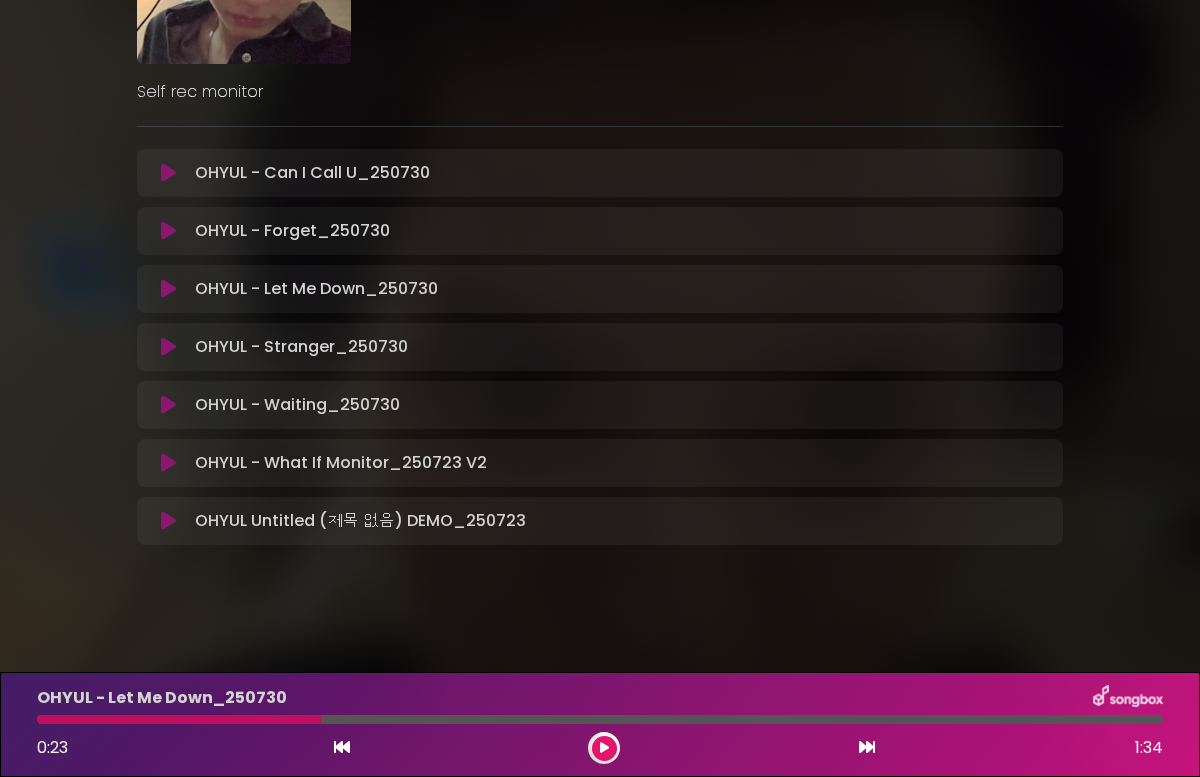 click at bounding box center (168, 405) 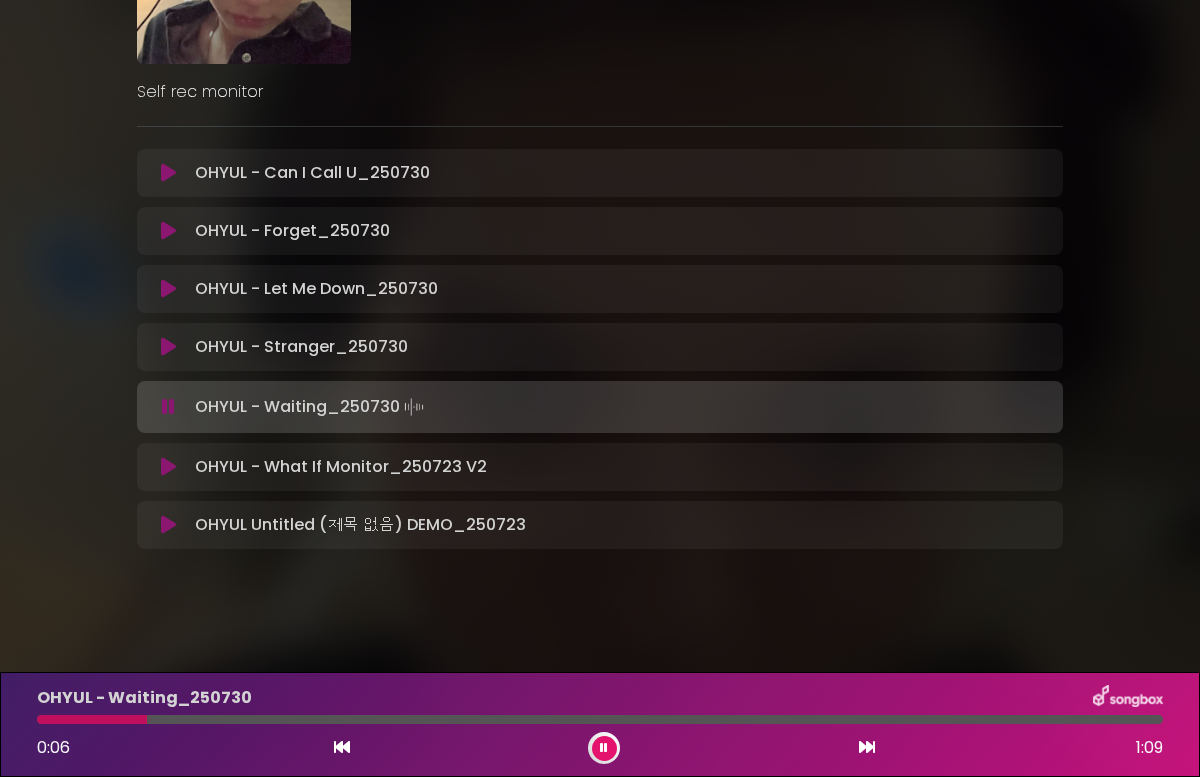 click at bounding box center [604, 748] 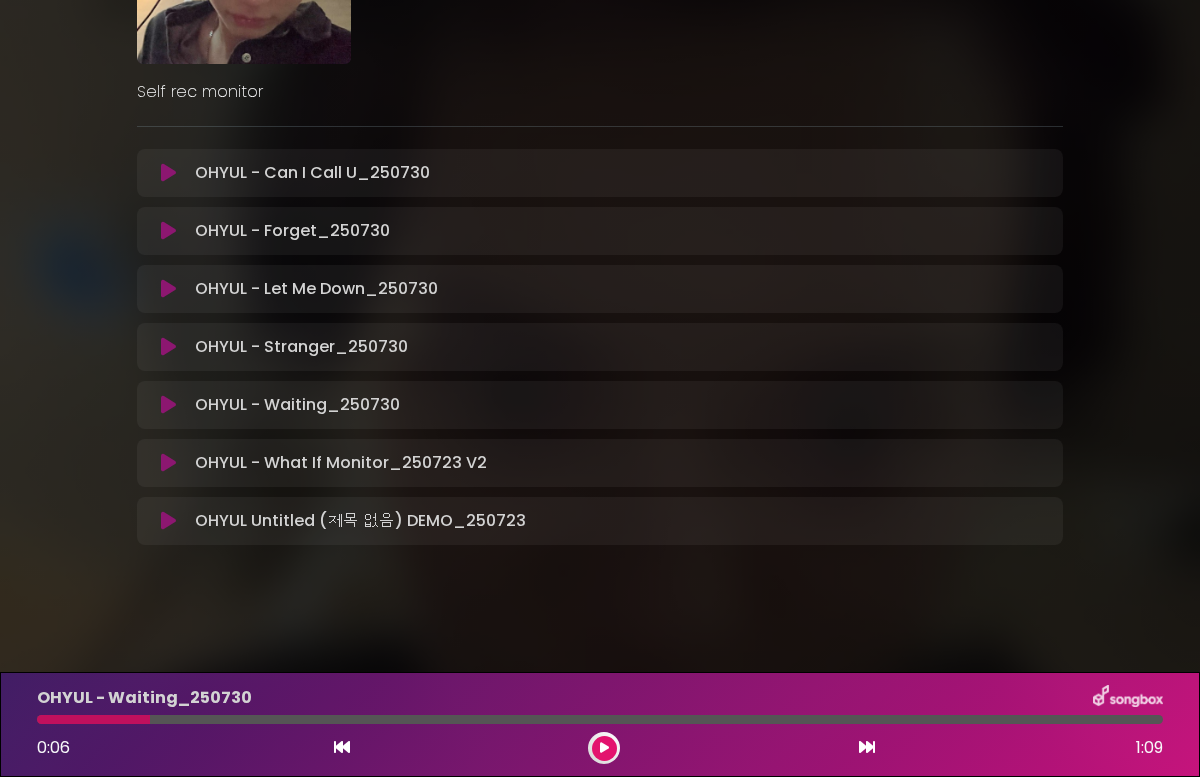 click at bounding box center (168, 463) 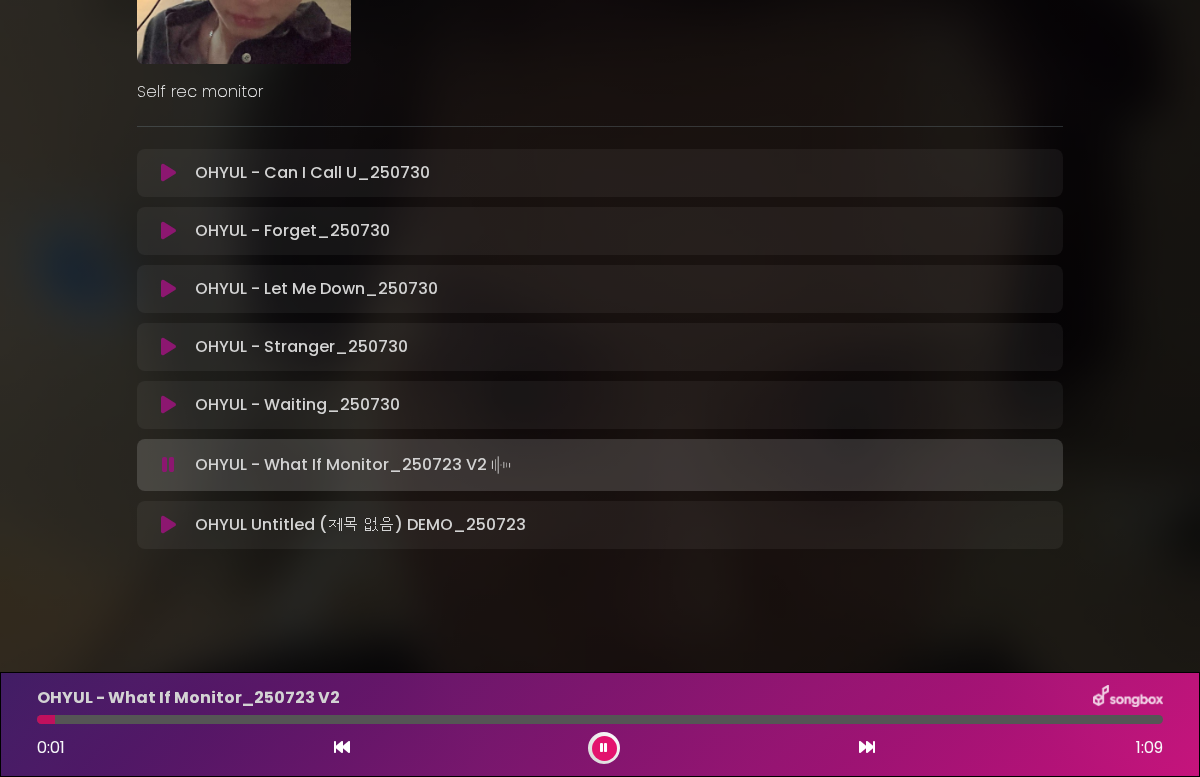 click at bounding box center [600, 719] 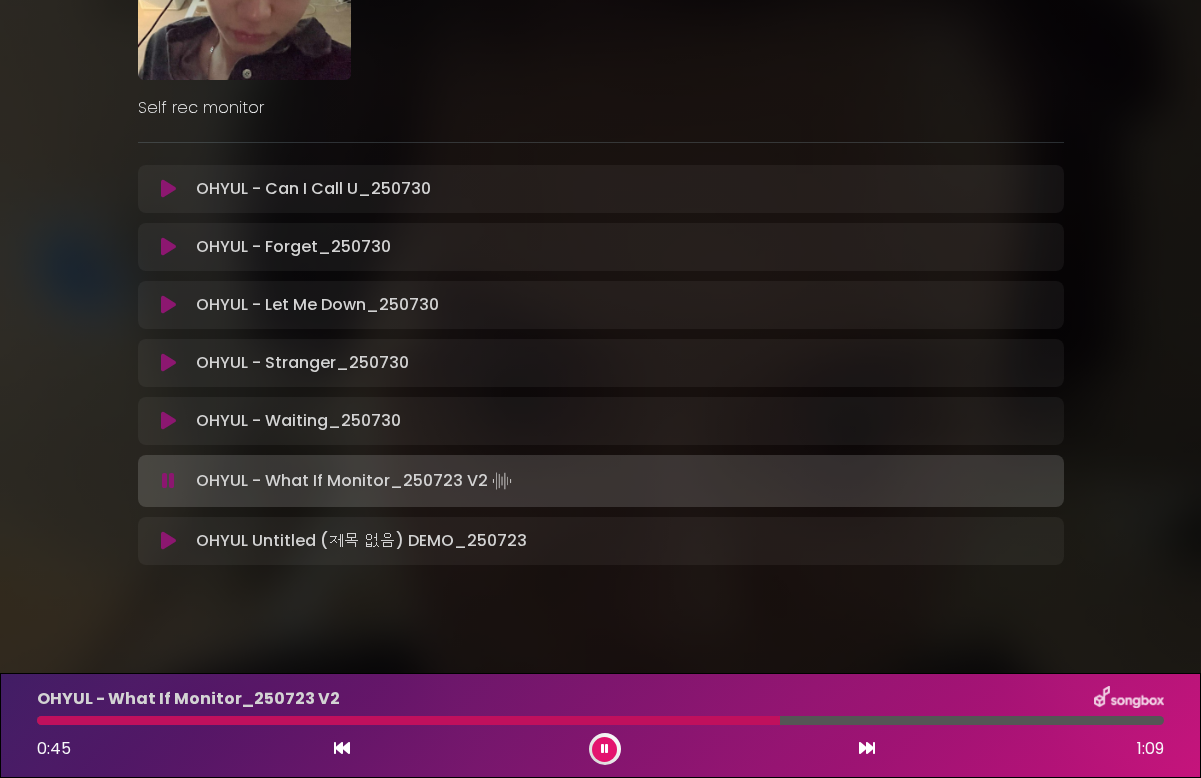 scroll, scrollTop: 225, scrollLeft: 0, axis: vertical 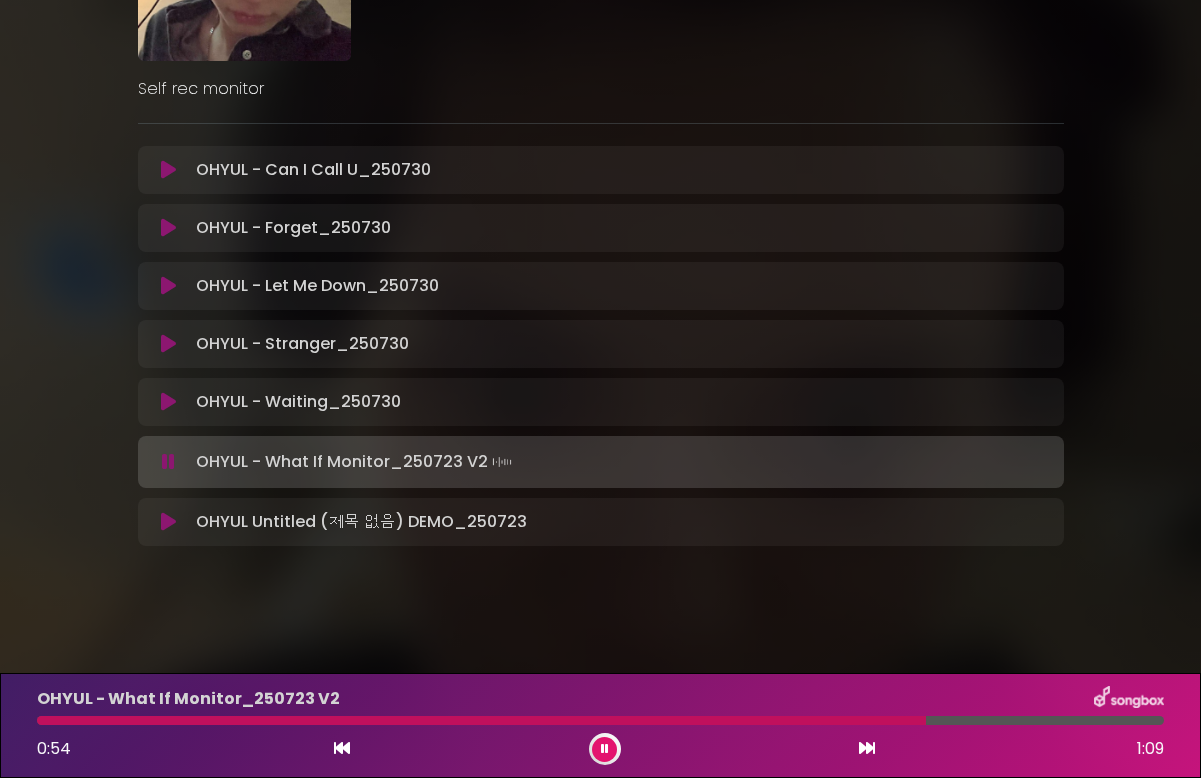 click at bounding box center (604, 749) 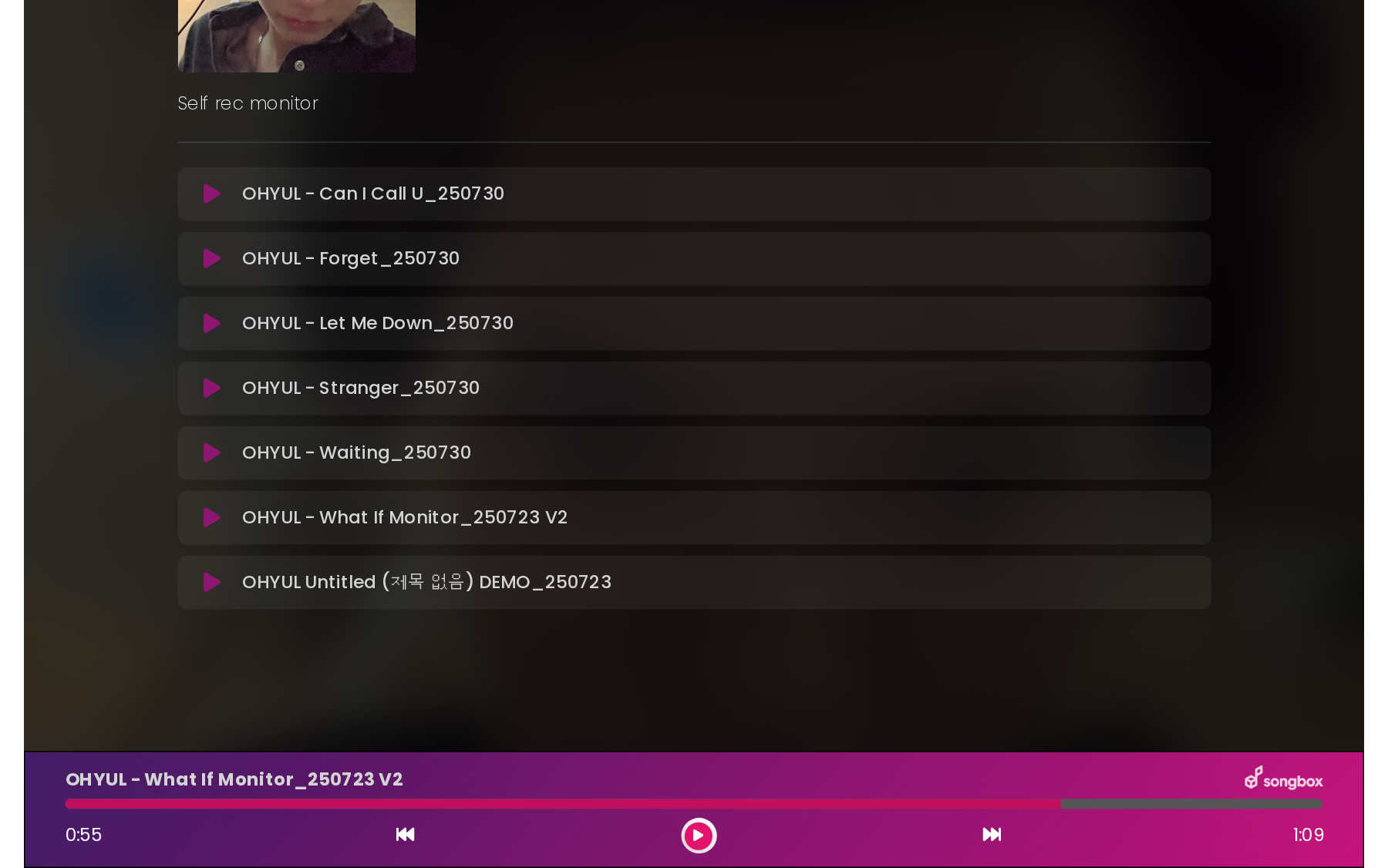 scroll, scrollTop: 170, scrollLeft: 0, axis: vertical 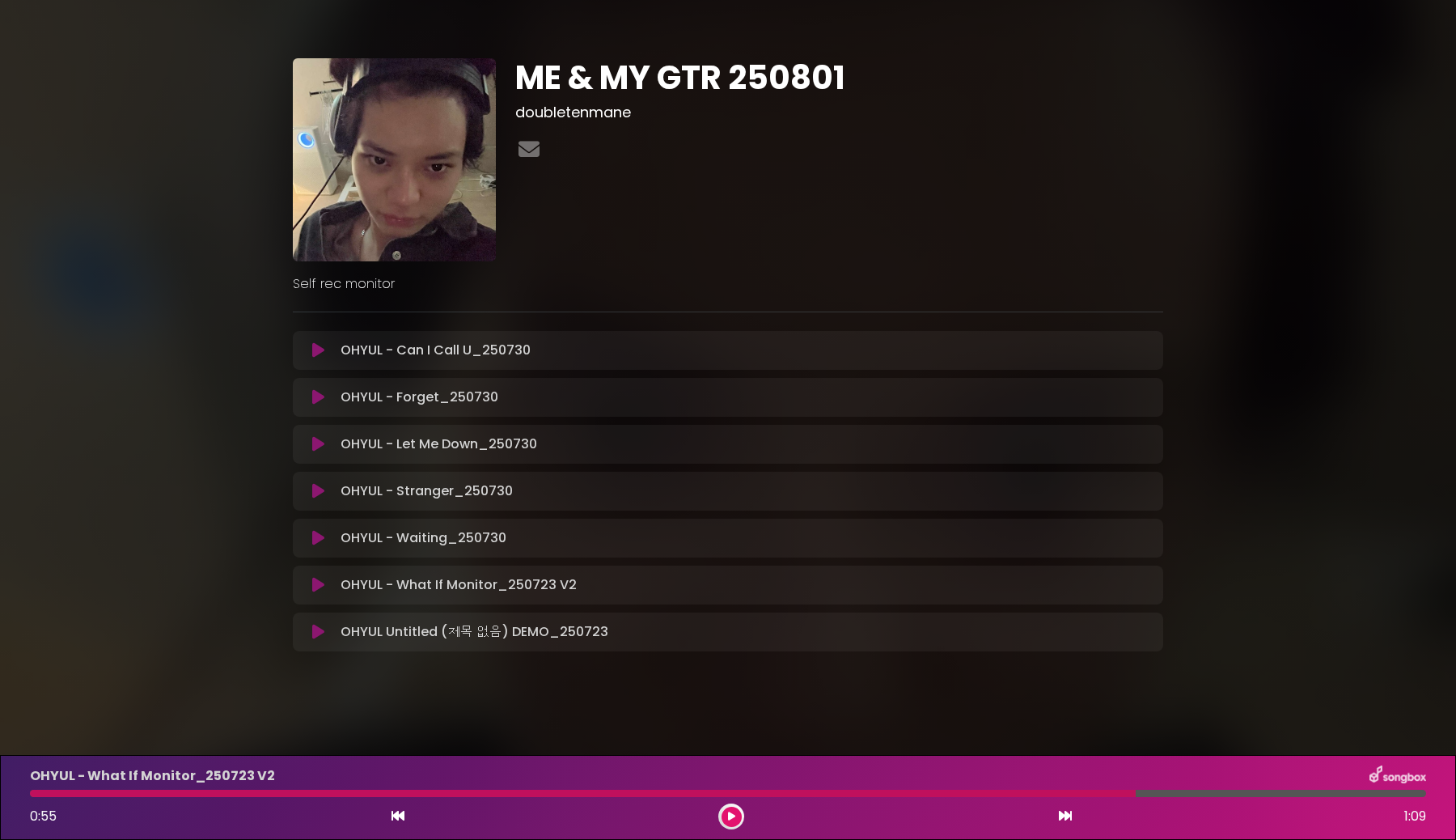 click at bounding box center [318, 632] 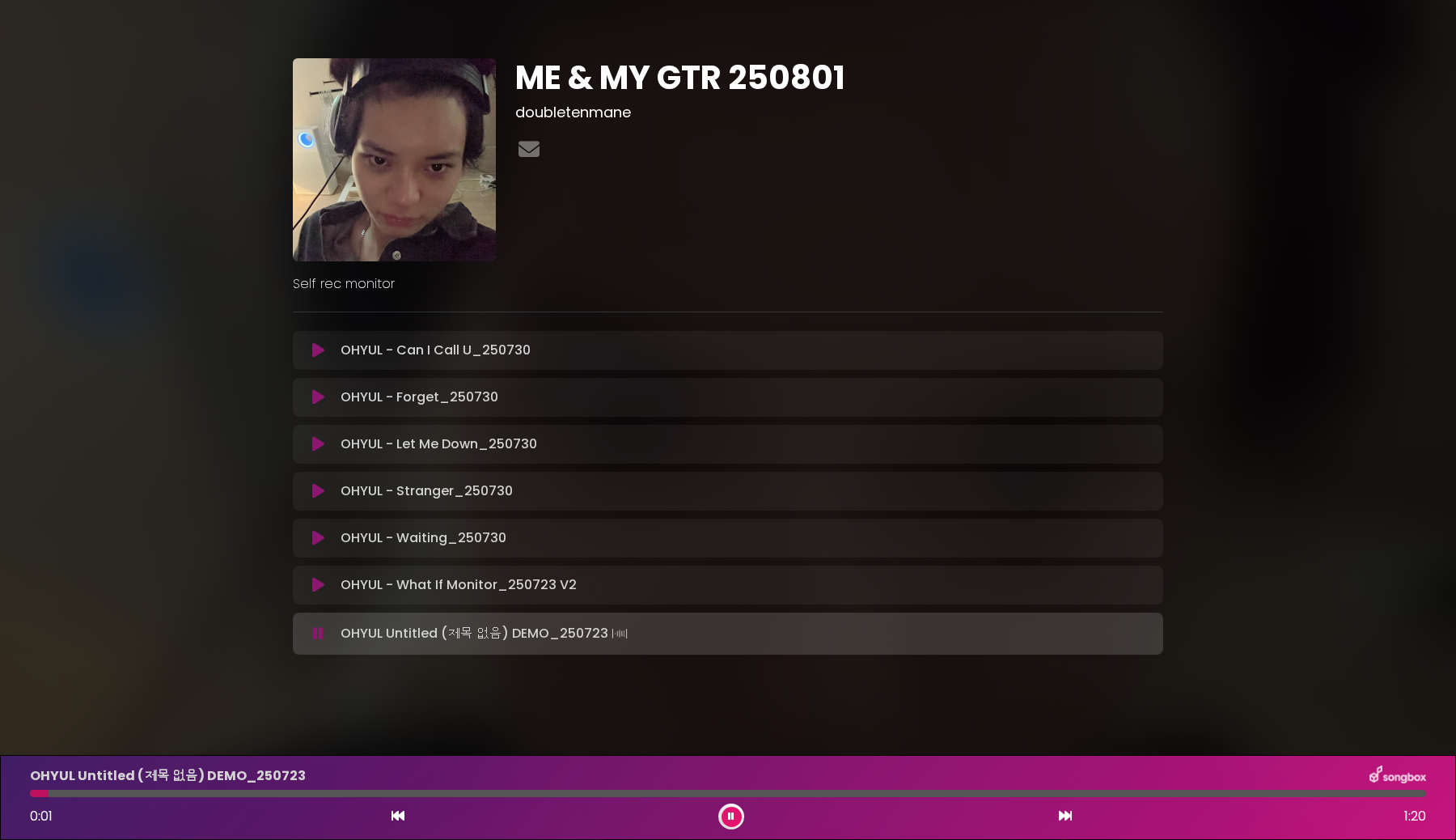 type 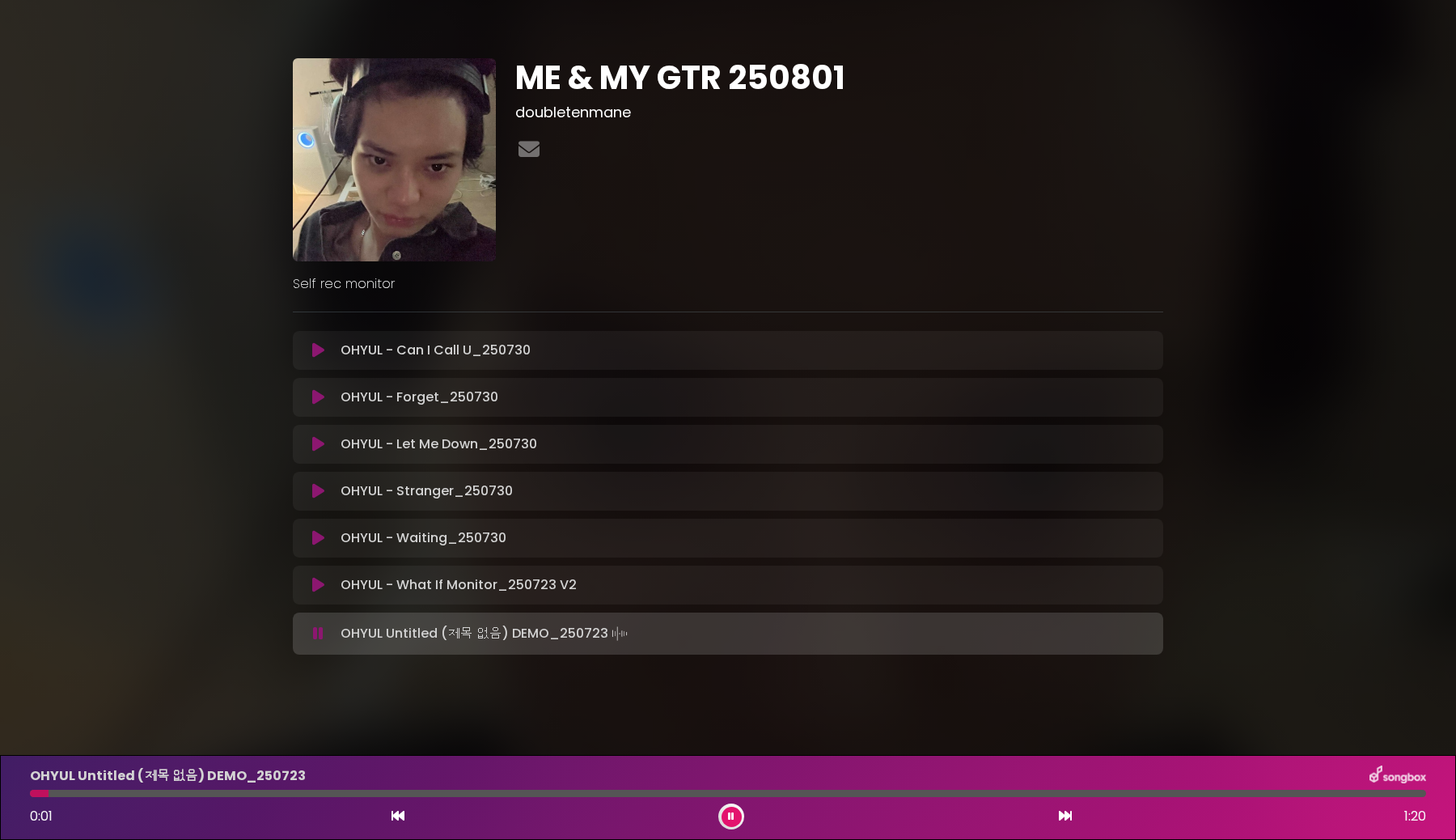 click at bounding box center (318, 634) 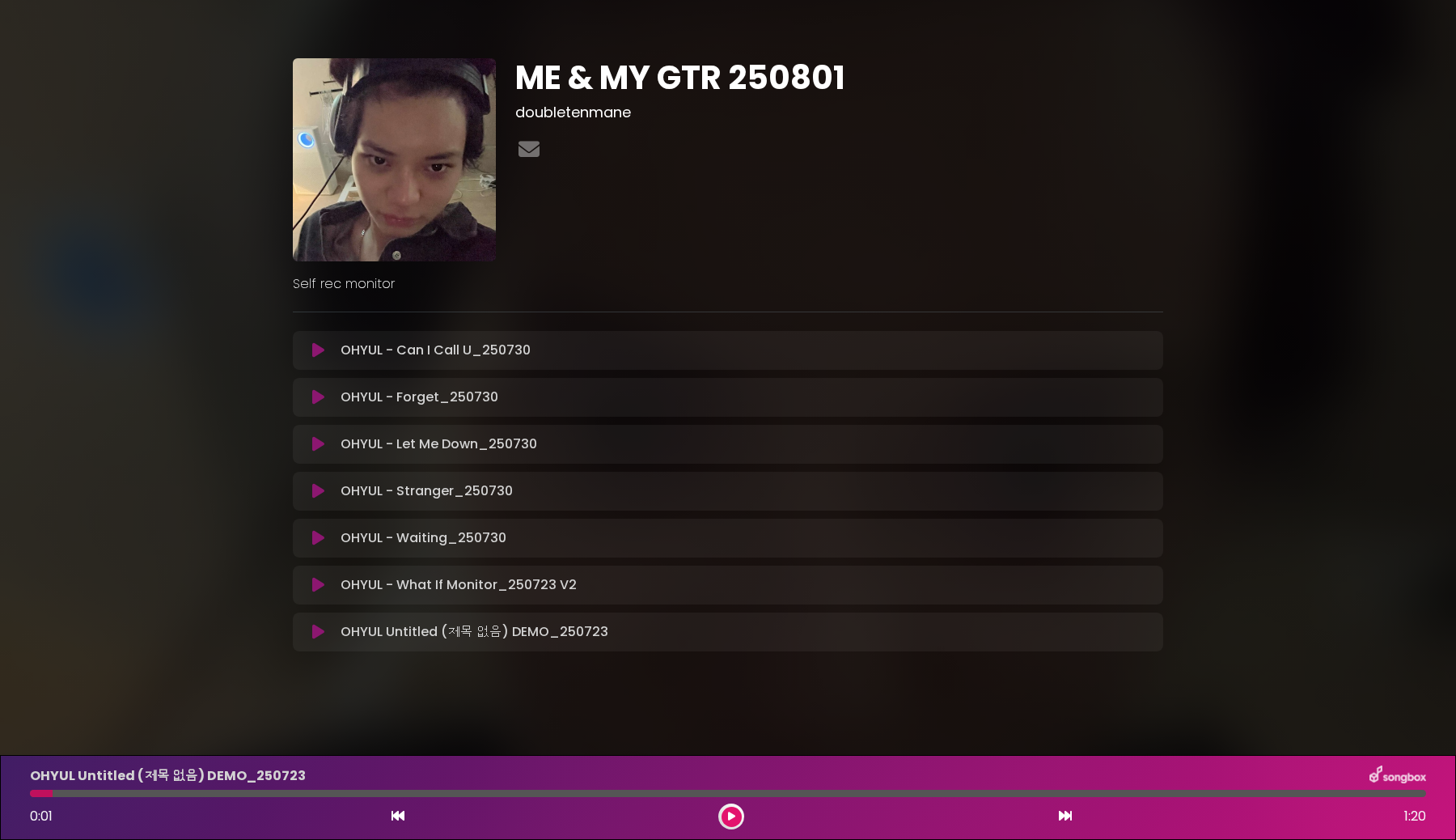 click at bounding box center [318, 632] 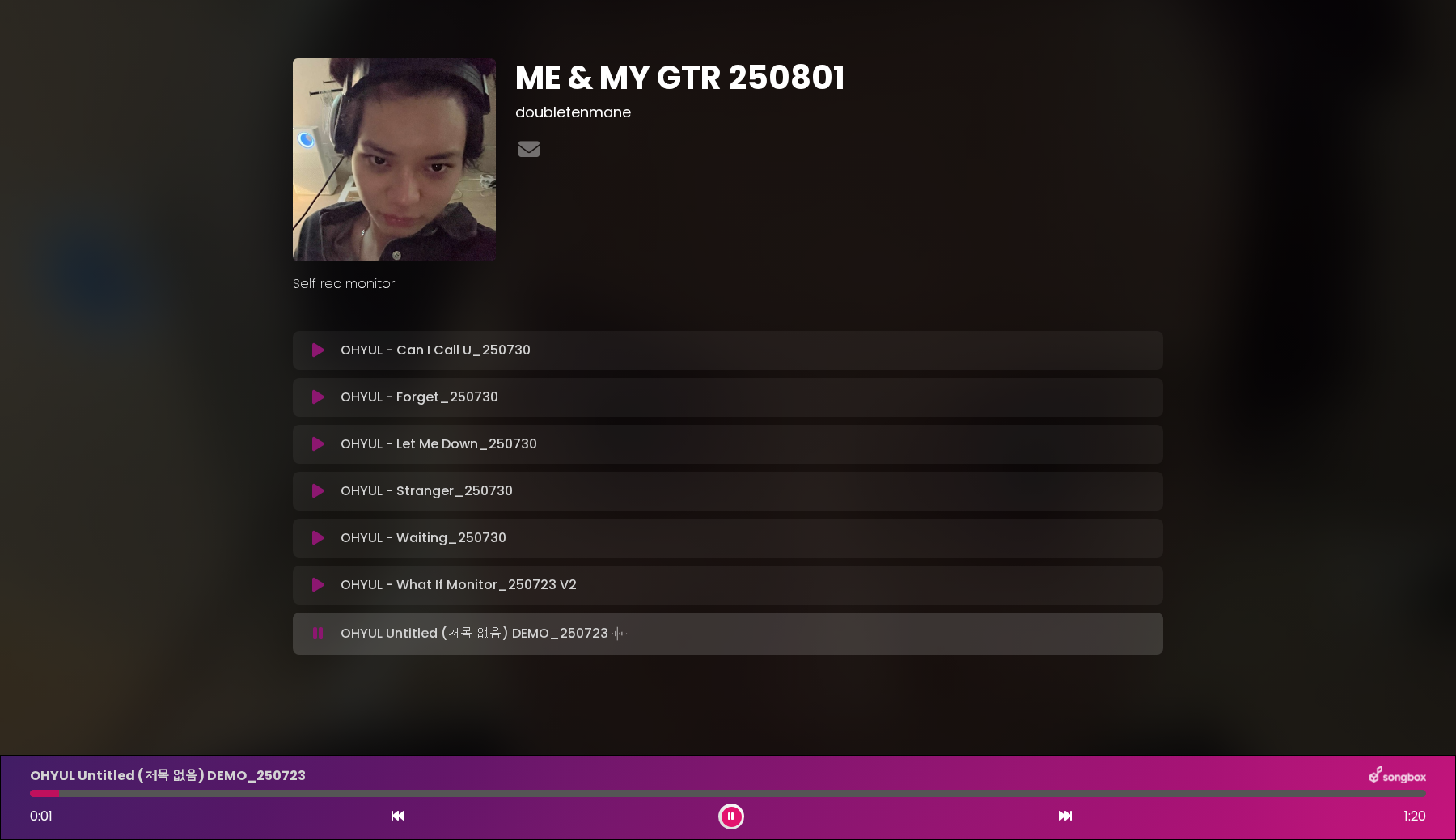 click at bounding box center (318, 634) 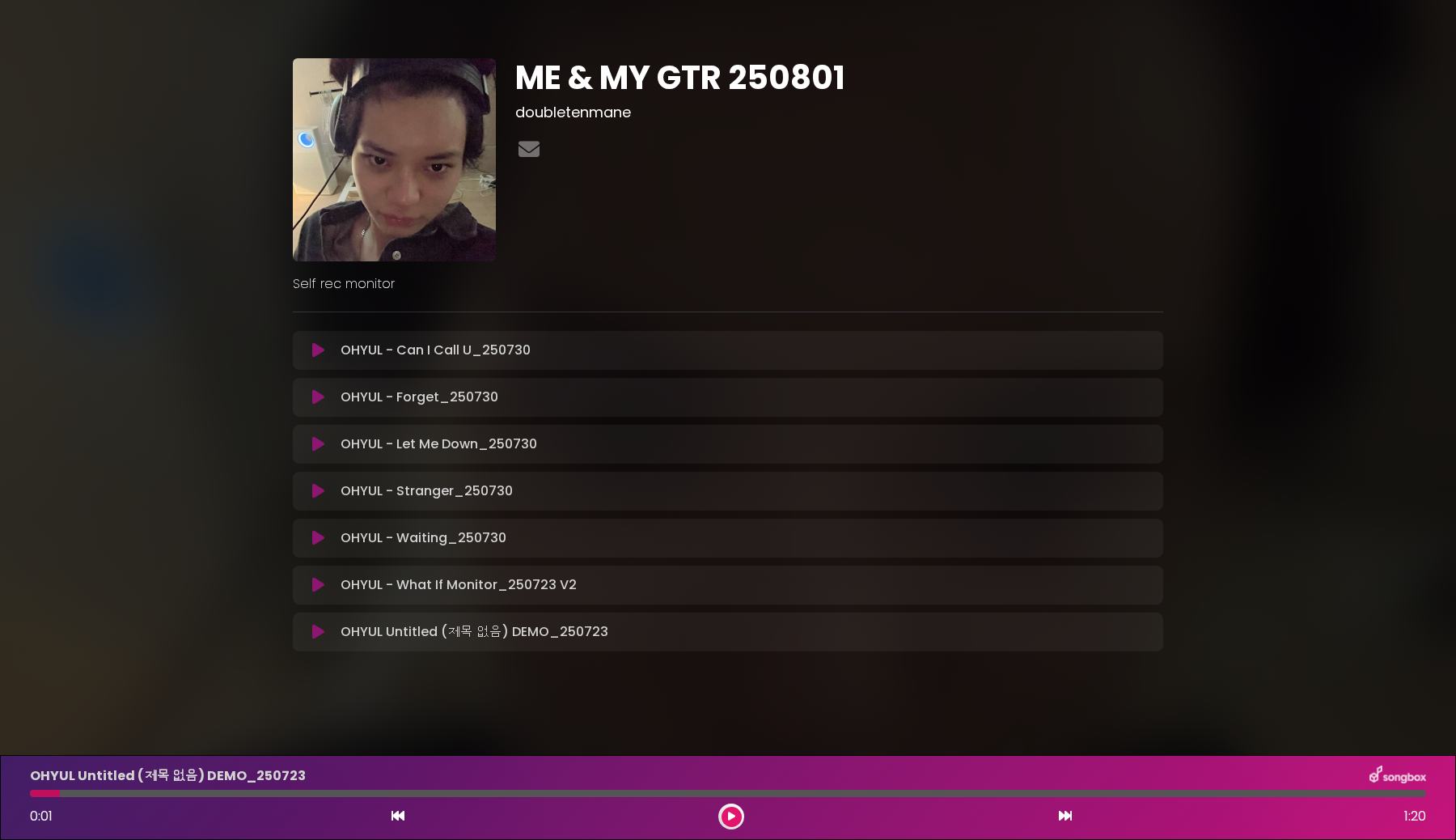 click at bounding box center [318, 632] 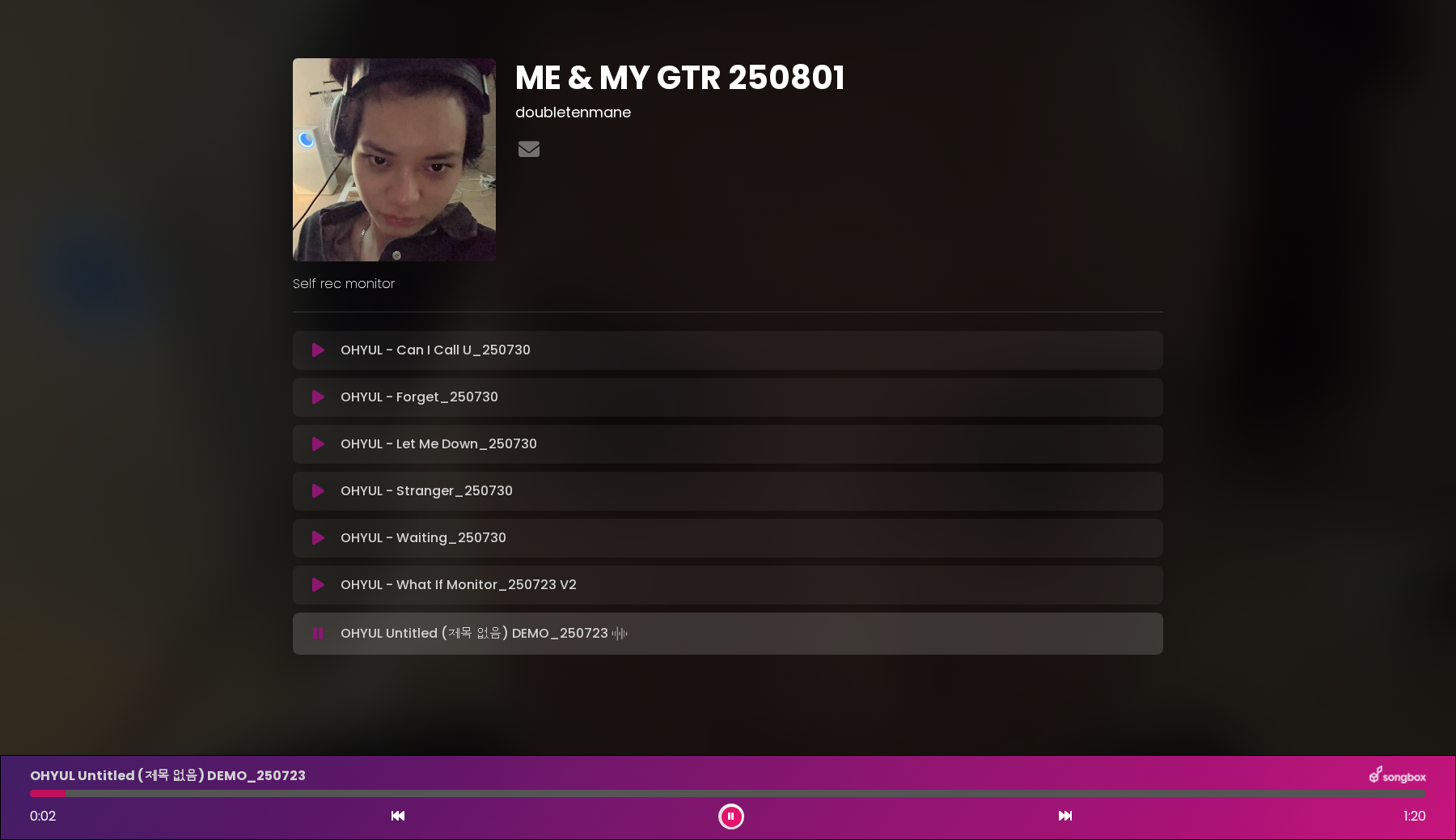 click at bounding box center (318, 634) 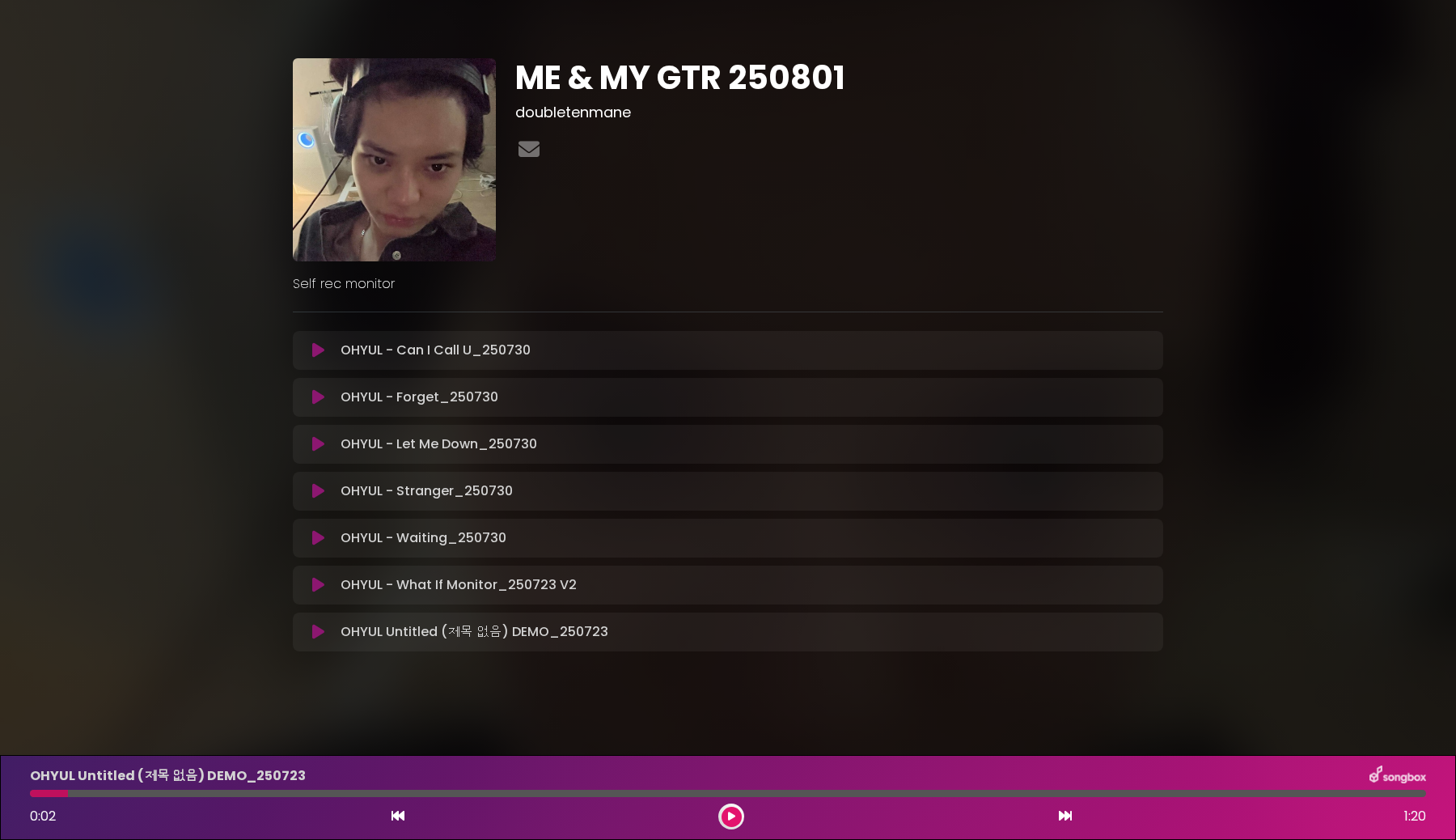 click at bounding box center [318, 632] 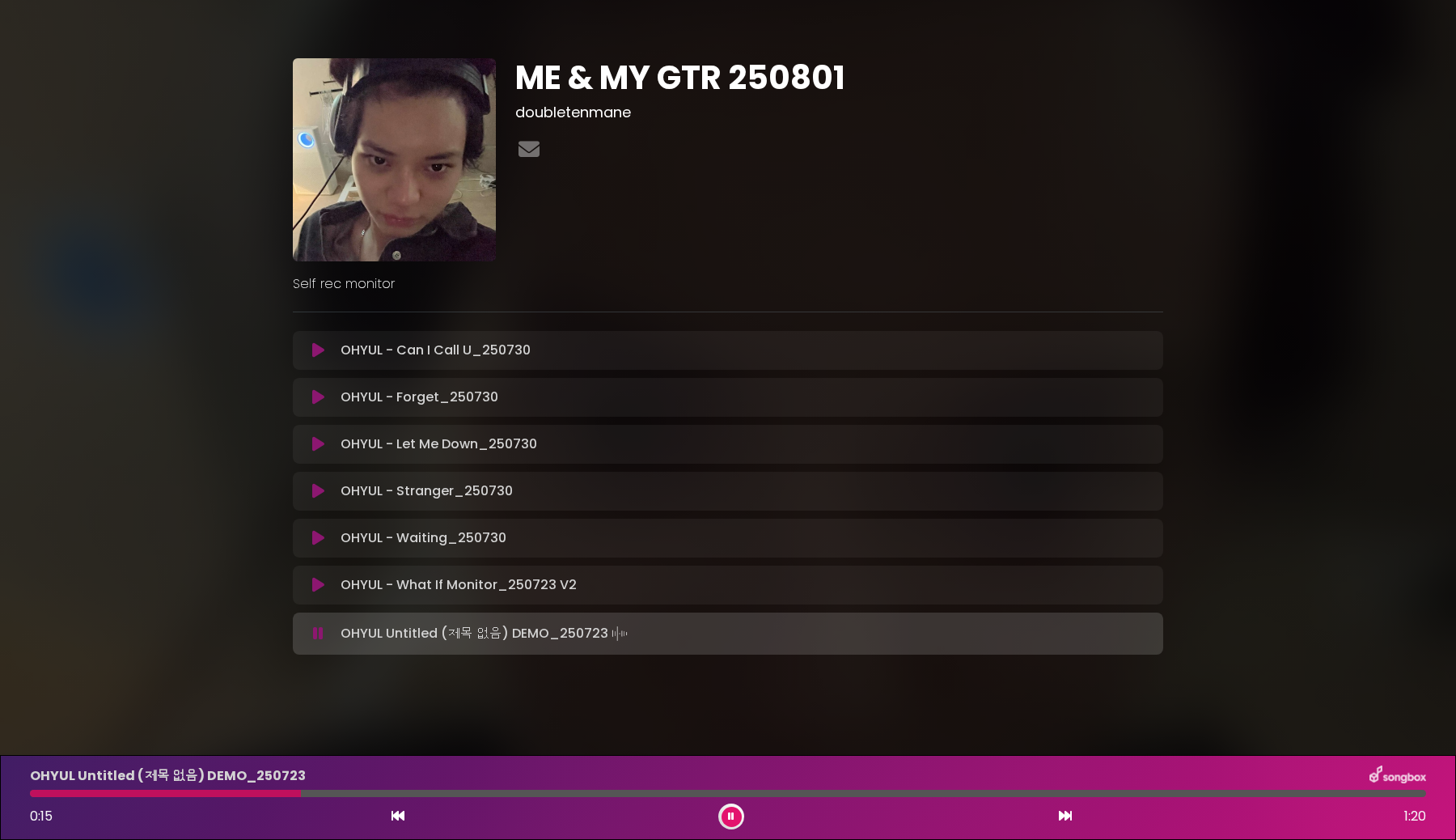 click at bounding box center (318, 634) 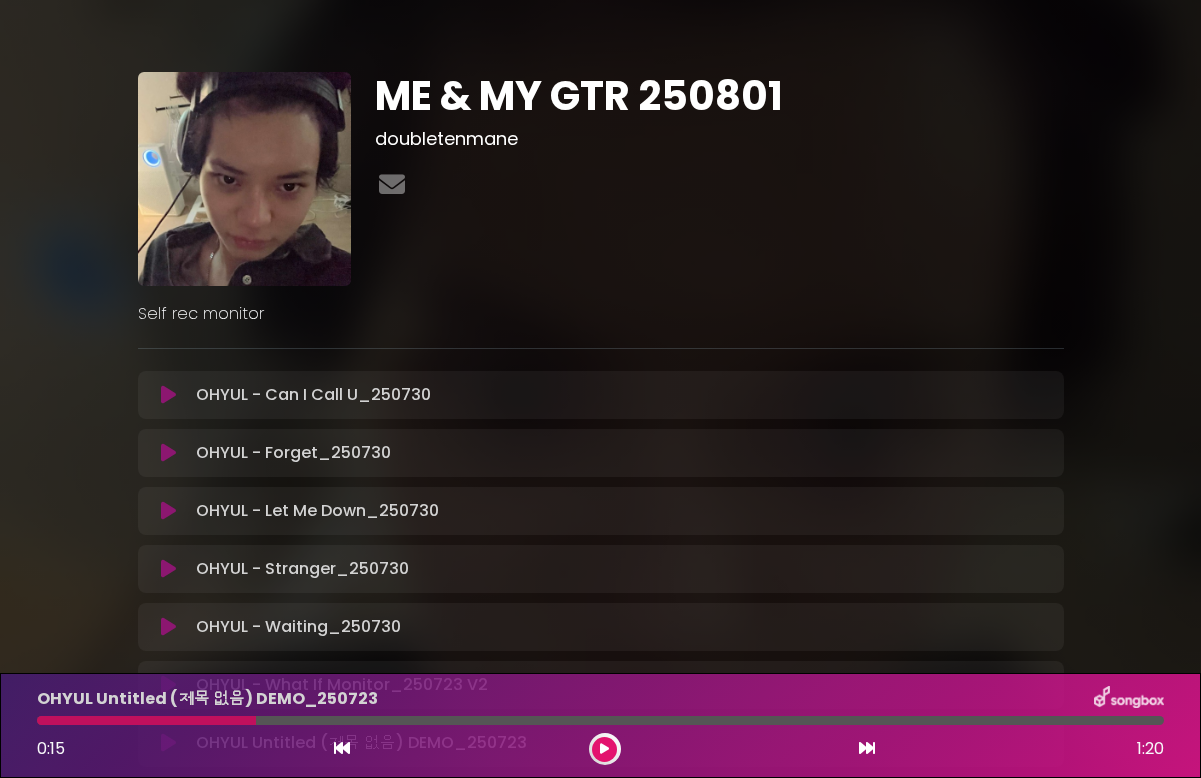 click at bounding box center [169, 743] 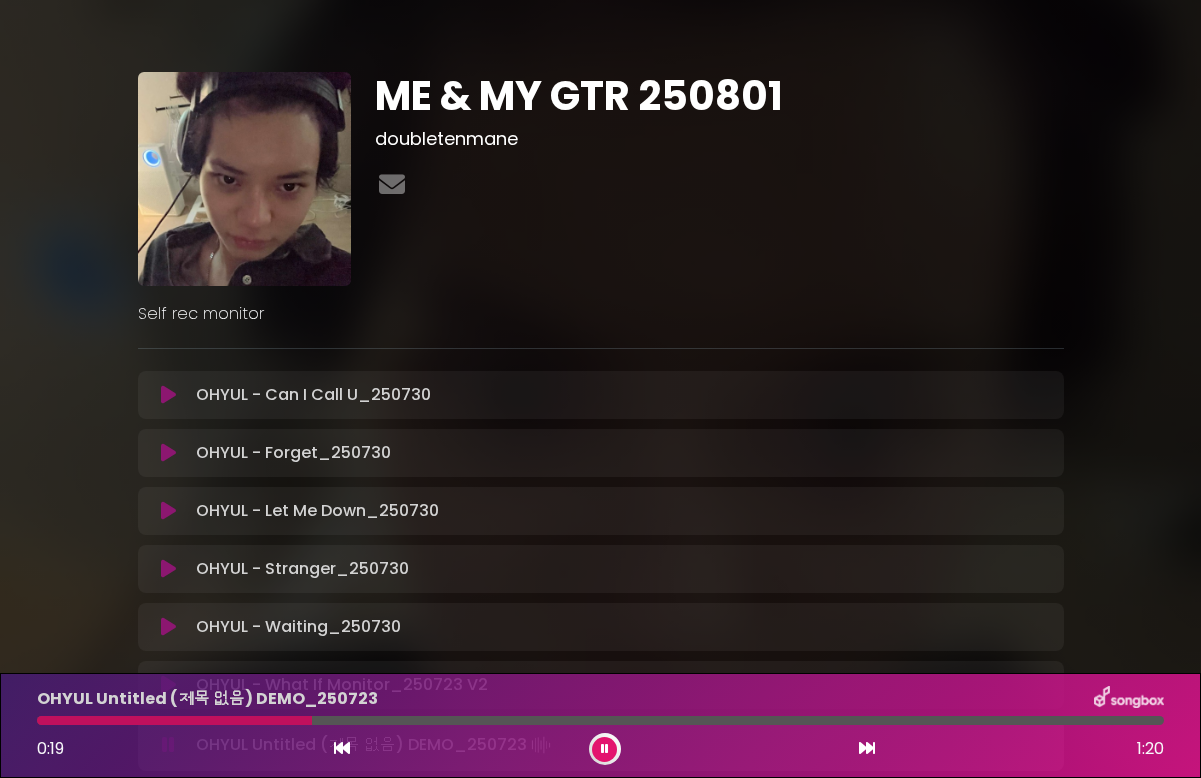 click at bounding box center [169, 745] 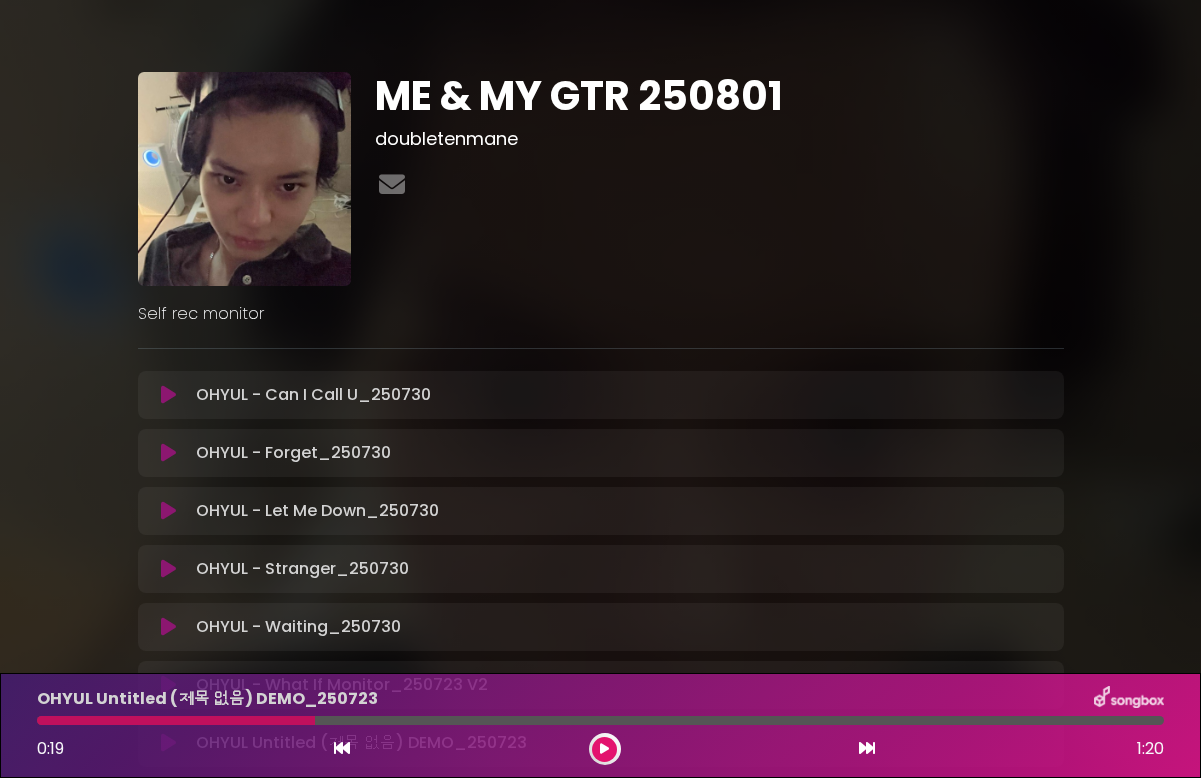 click at bounding box center (169, 743) 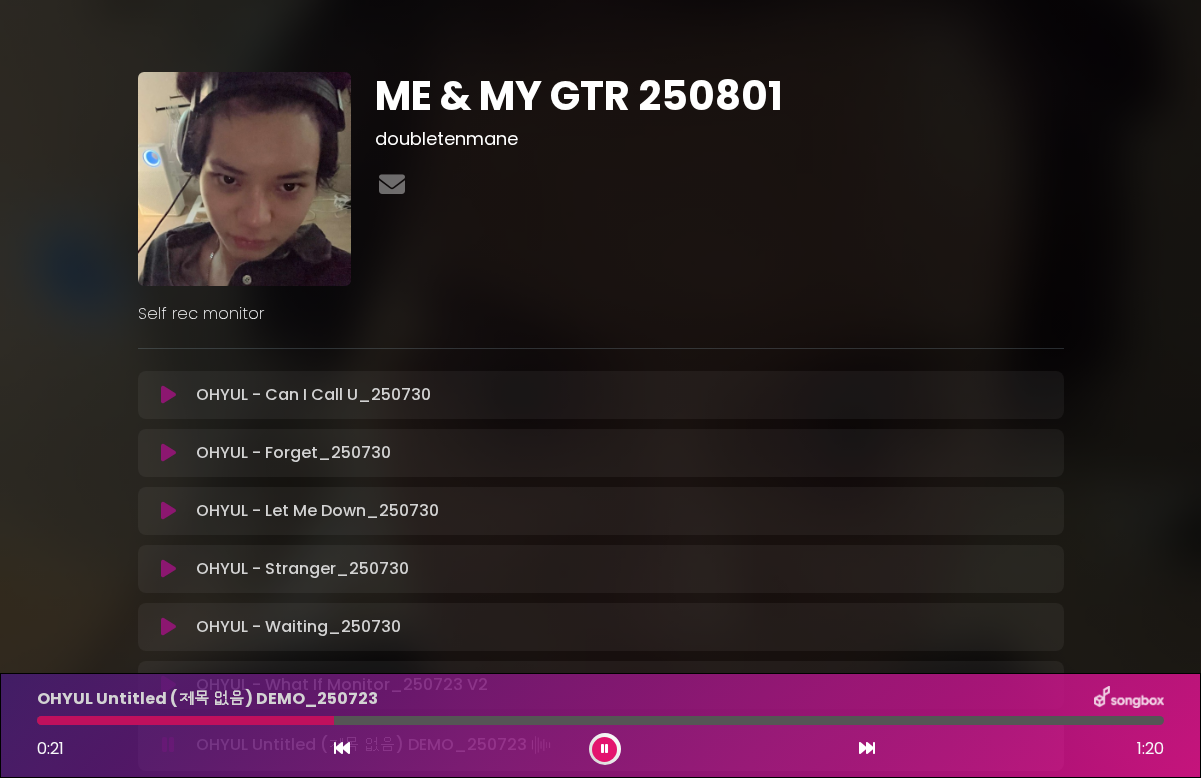 click at bounding box center (600, 720) 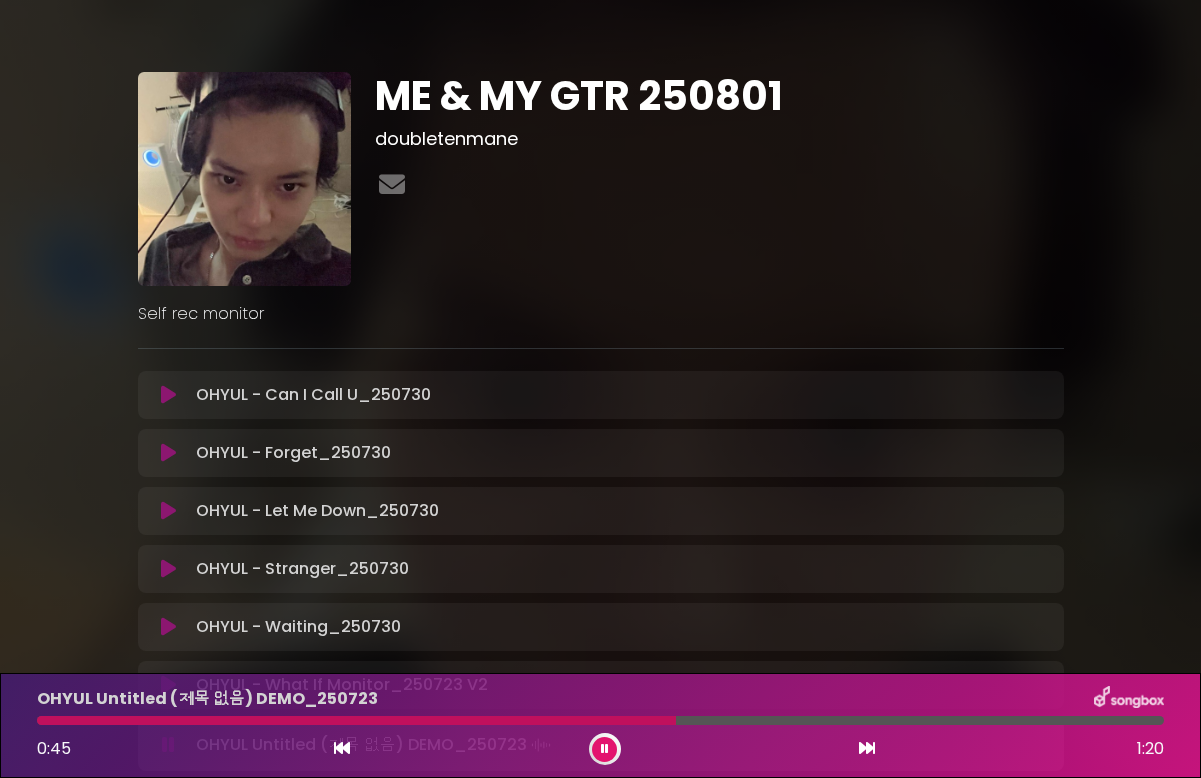 click on "OHYUL Untitled (제목 없음) DEMO_250723
[TIME]
[TIME]" at bounding box center [600, 725] 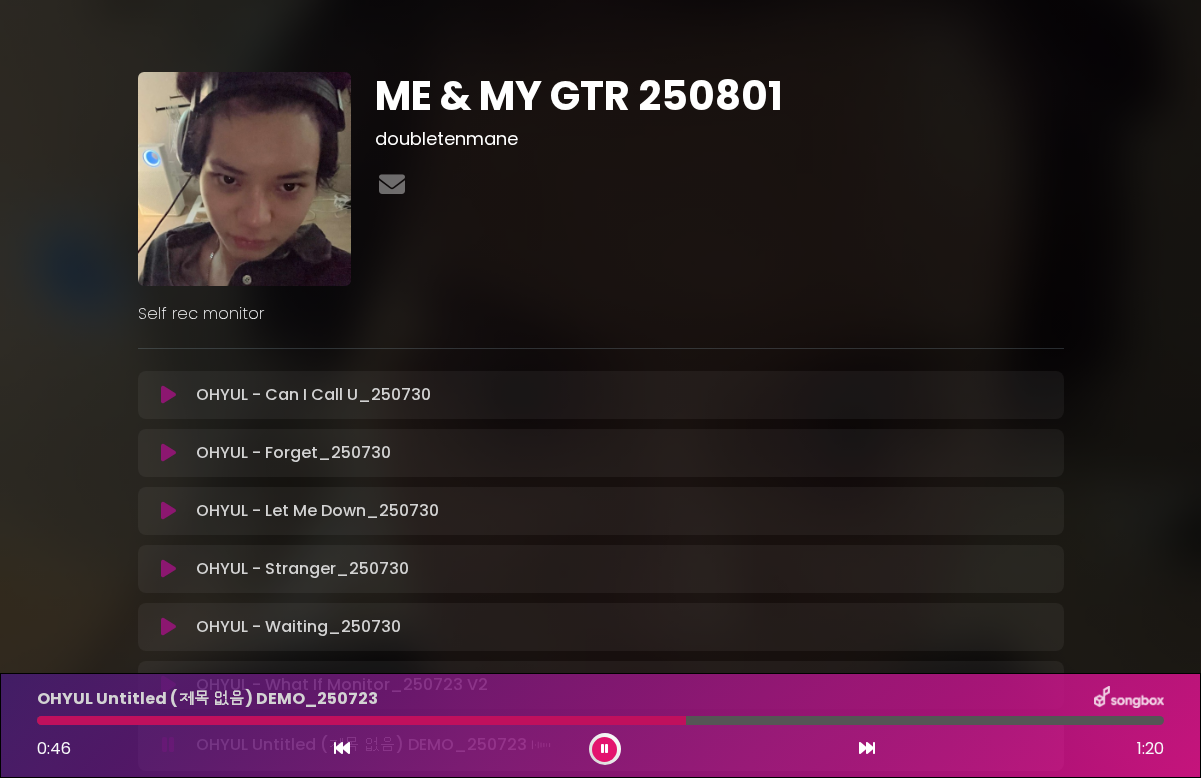 click at bounding box center [605, 749] 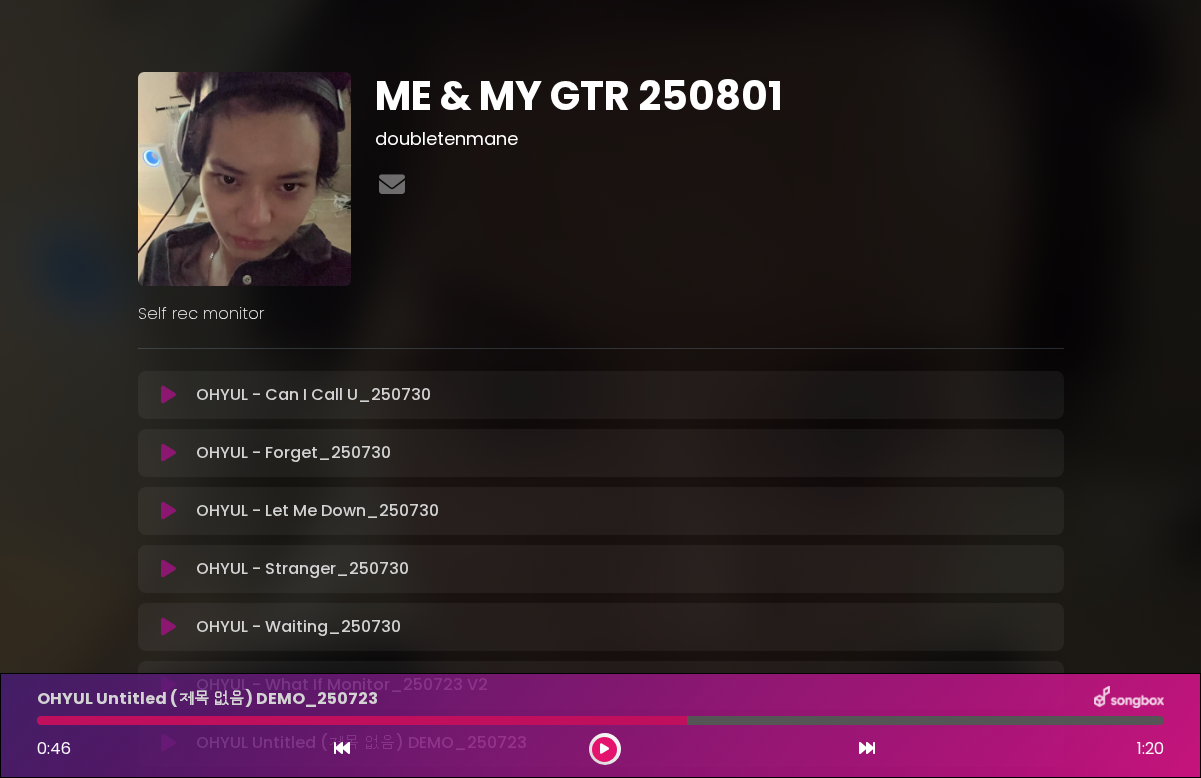 click at bounding box center (604, 749) 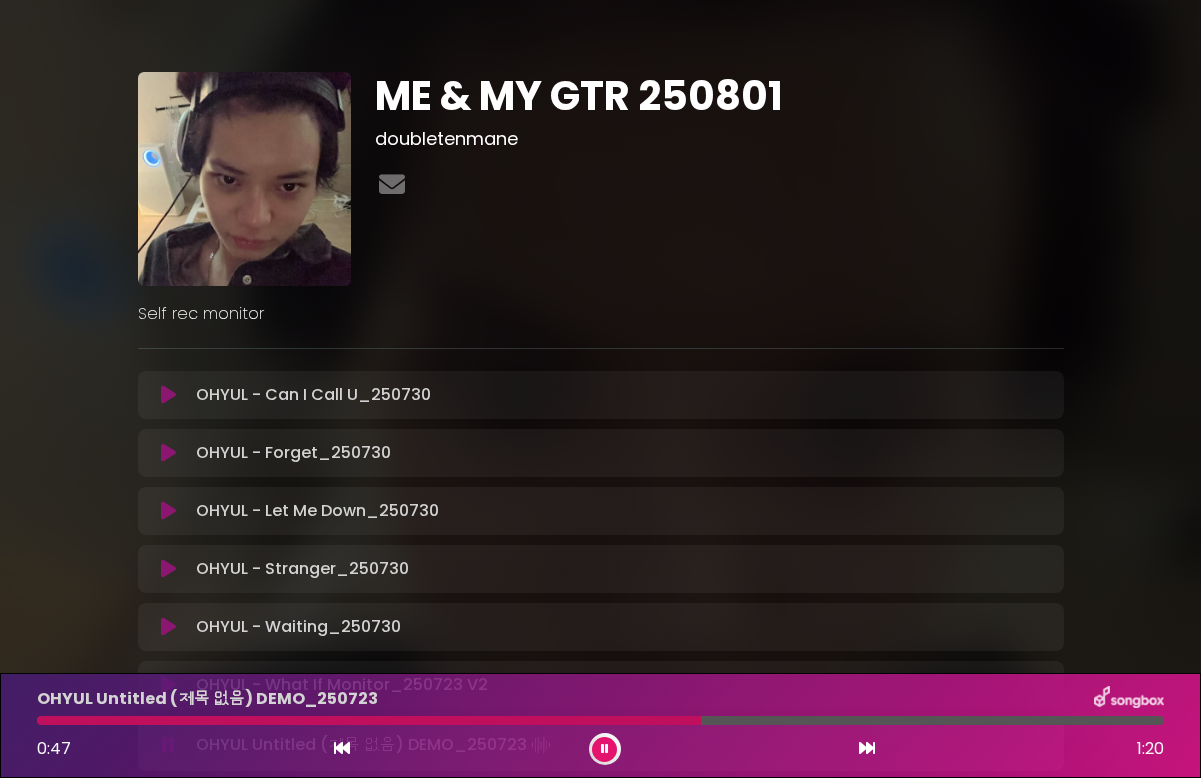 click on "[TIME]
[TIME]" at bounding box center (600, 749) 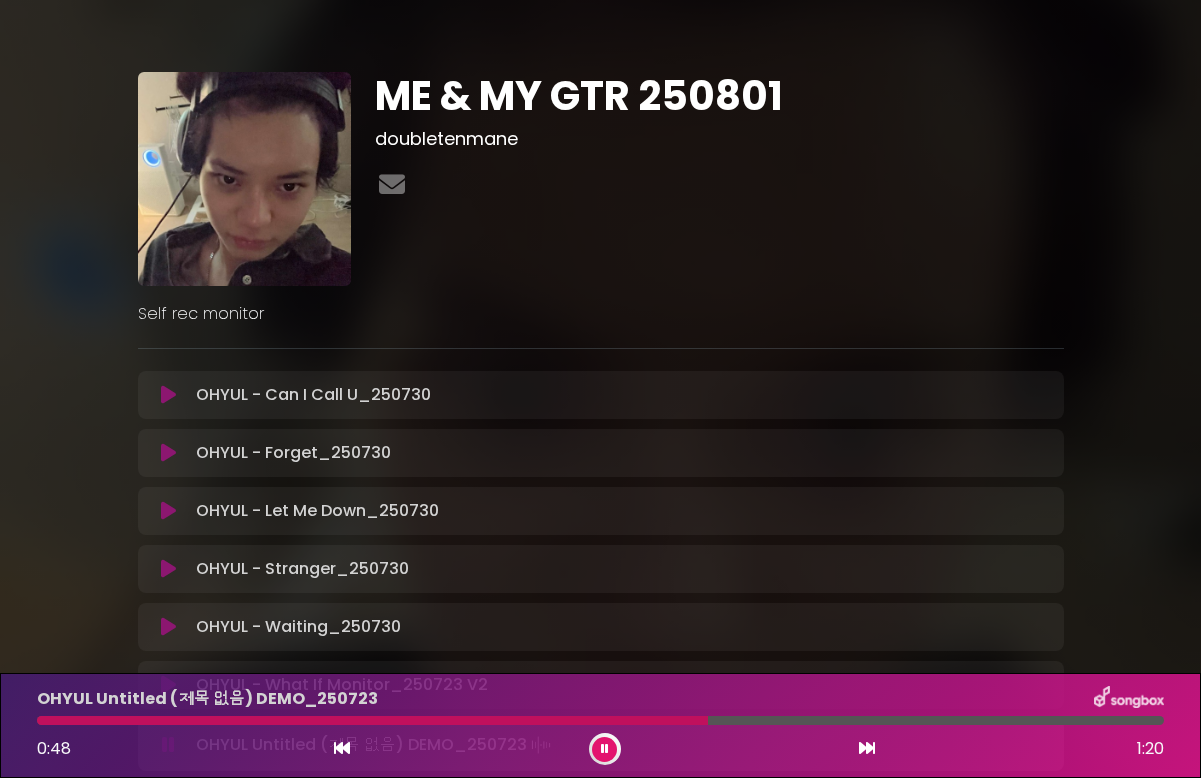 click at bounding box center [600, 720] 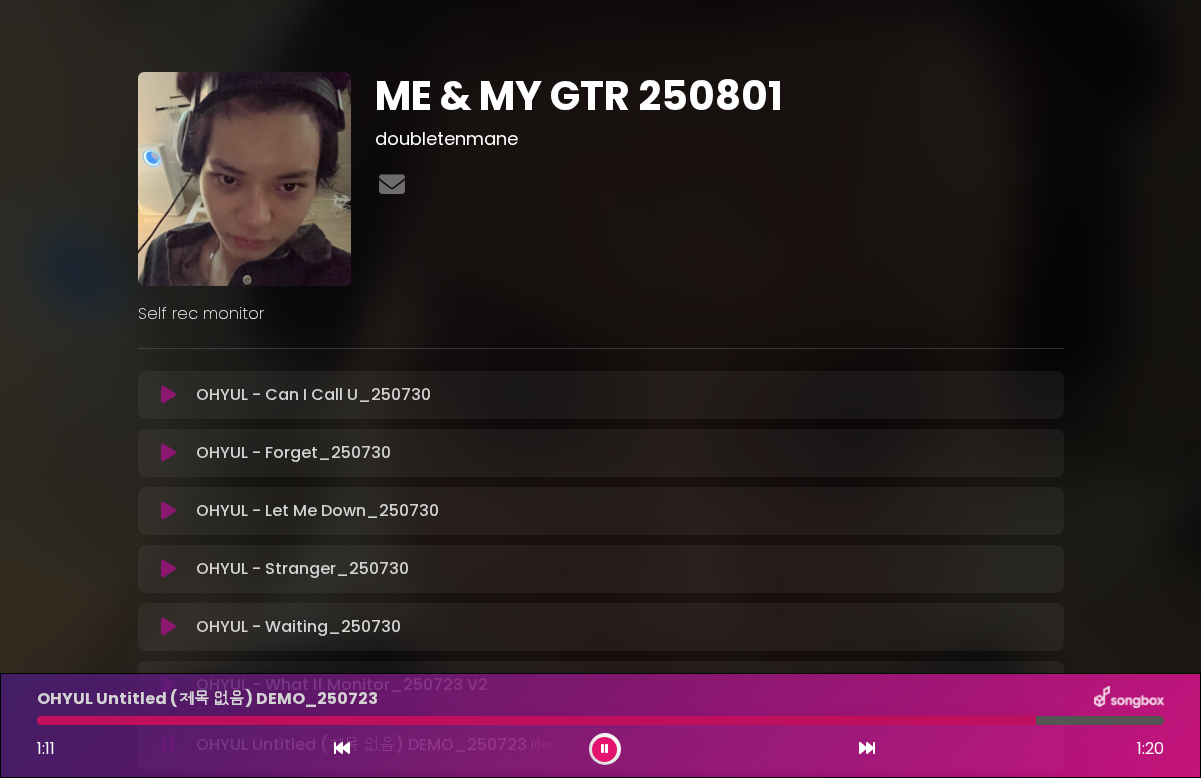 click at bounding box center (605, 749) 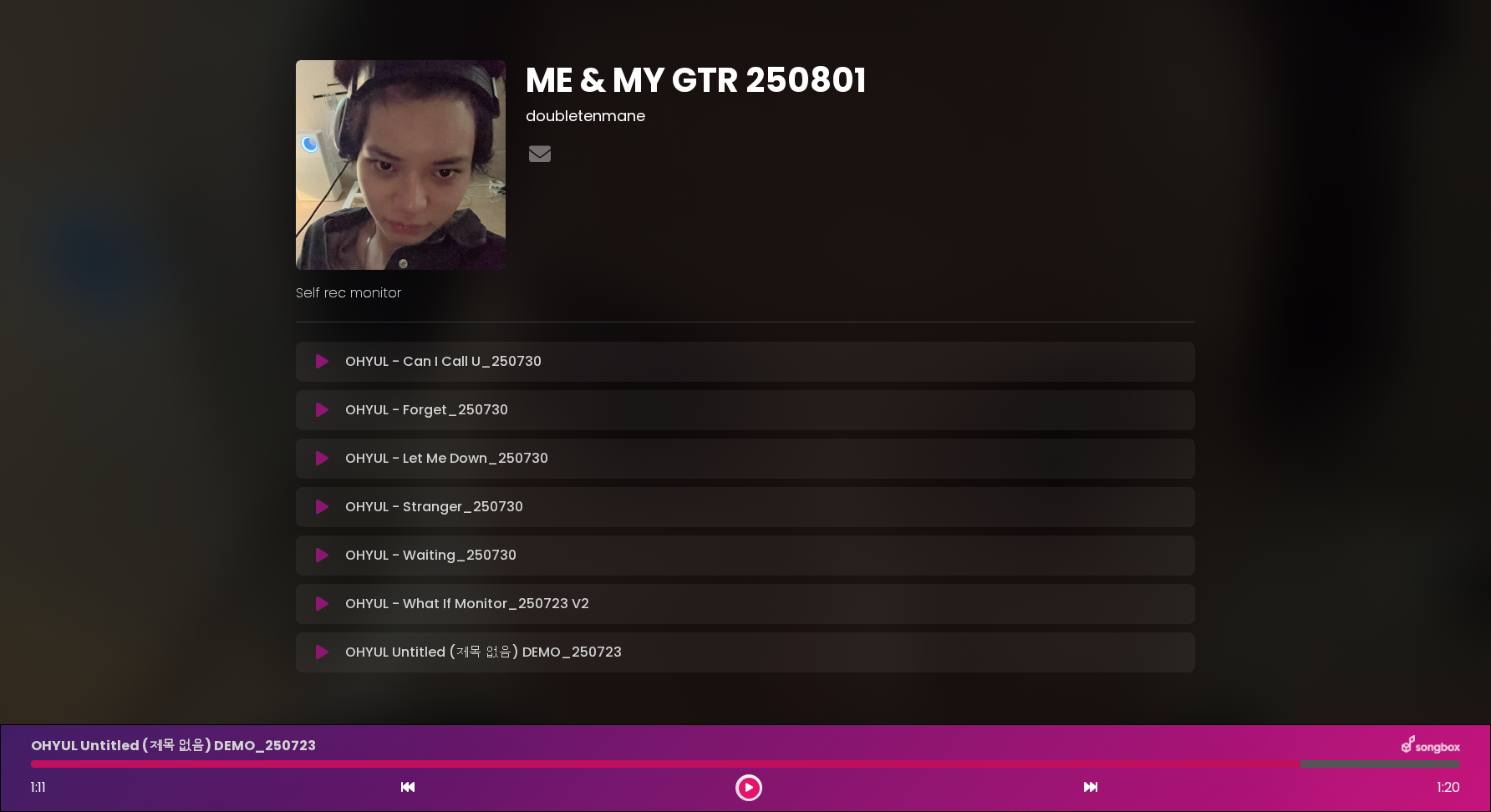 click at bounding box center (665, 764) 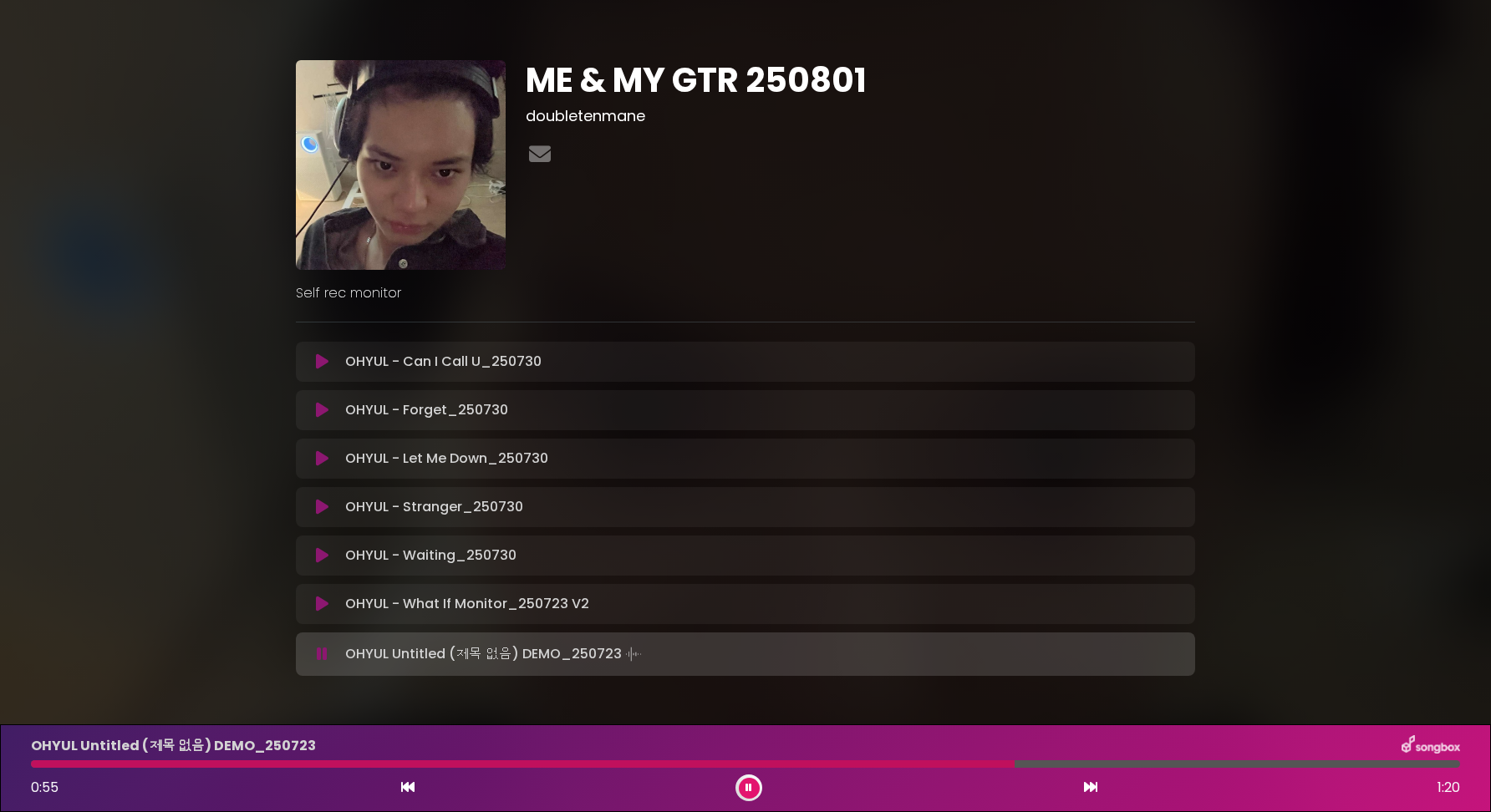 click at bounding box center [749, 788] 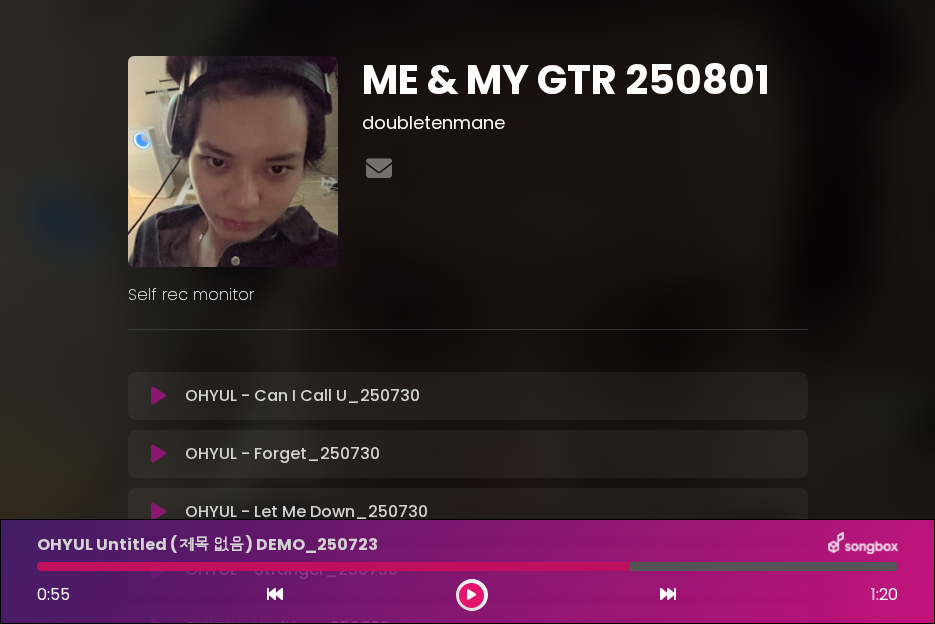 scroll, scrollTop: 360, scrollLeft: 0, axis: vertical 